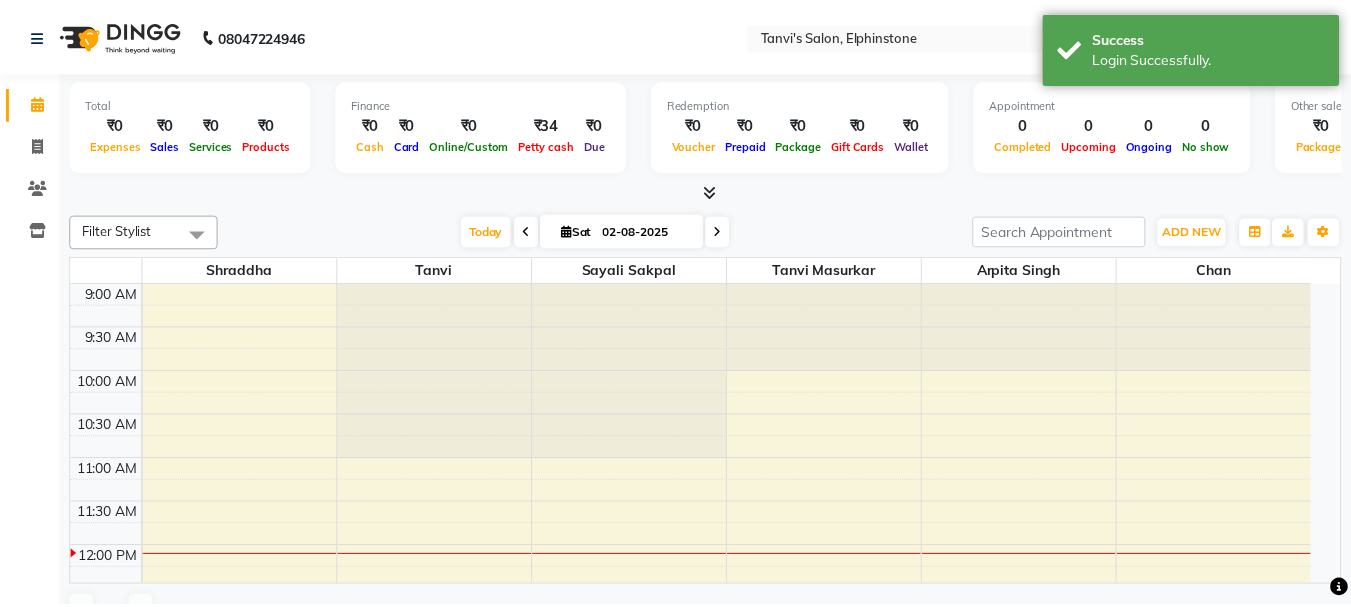 scroll, scrollTop: 0, scrollLeft: 0, axis: both 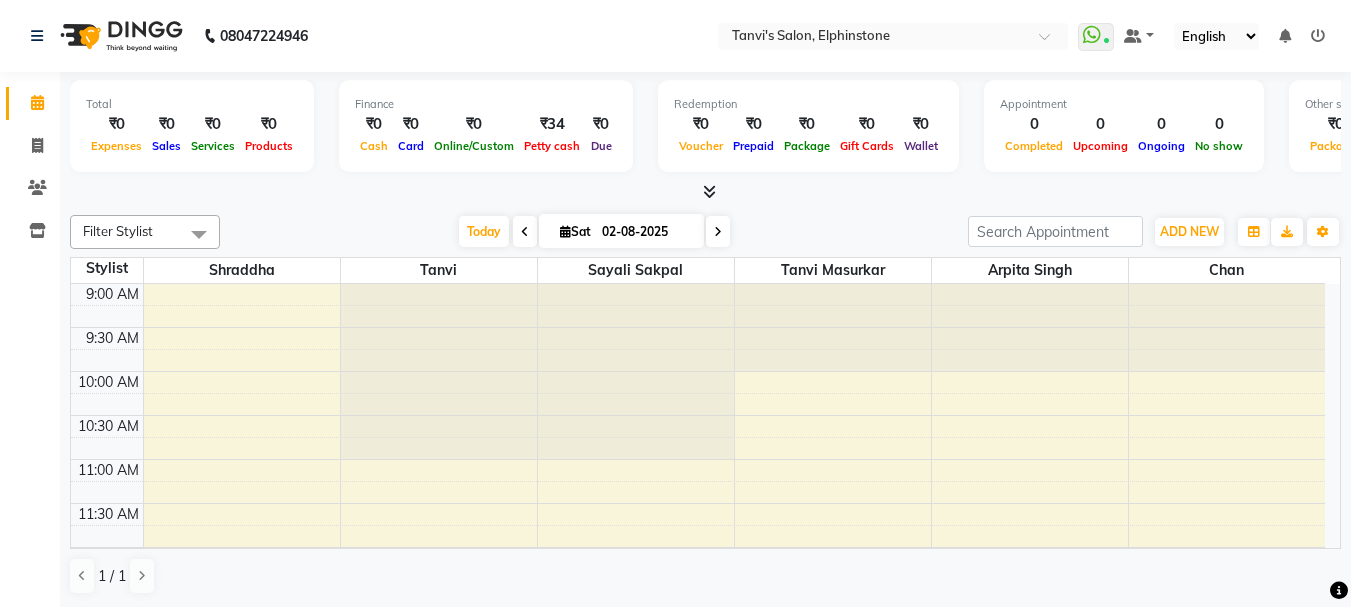 click at bounding box center (525, 231) 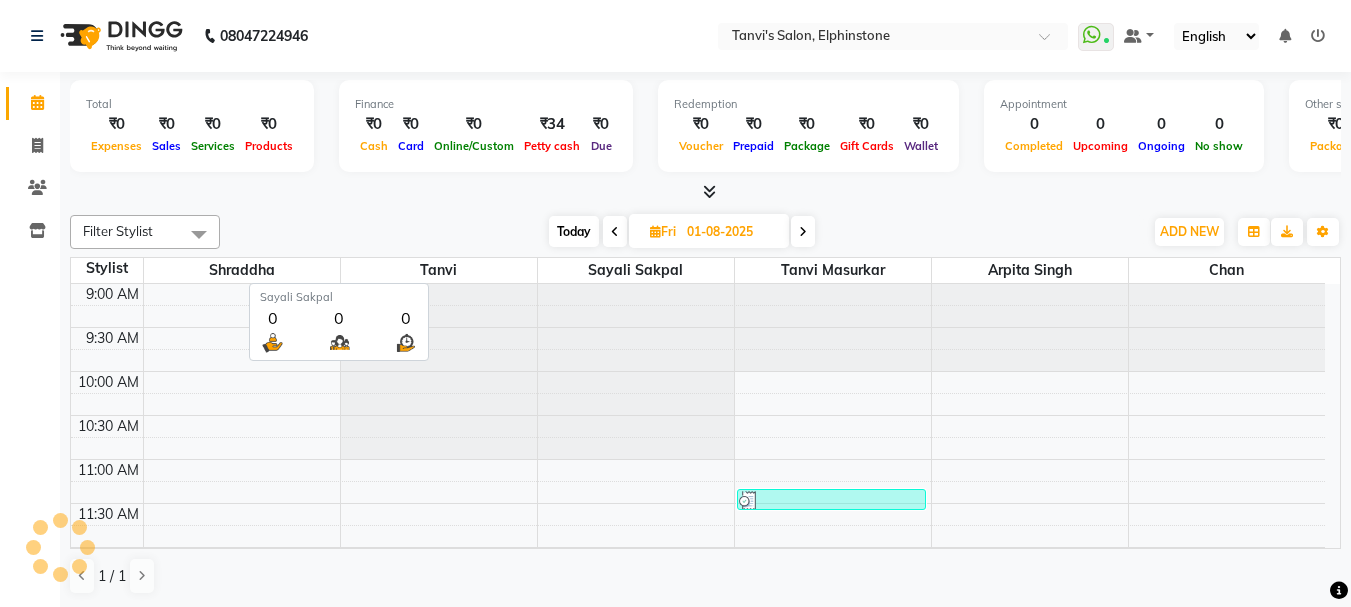 scroll, scrollTop: 265, scrollLeft: 0, axis: vertical 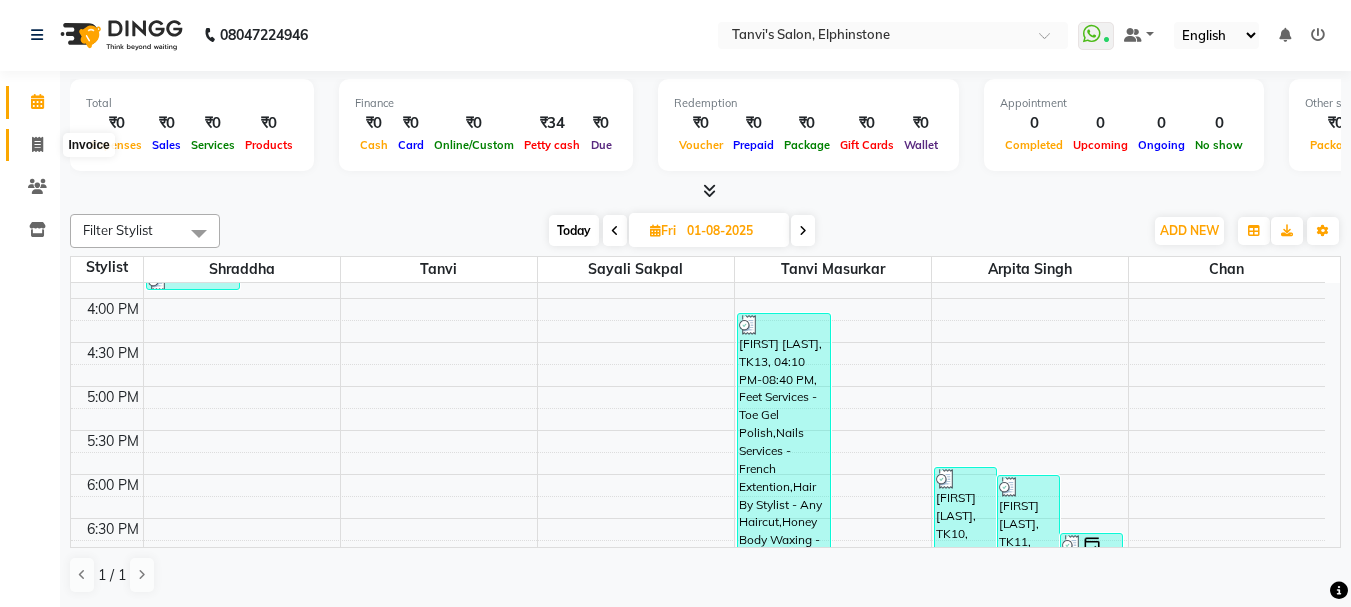 click 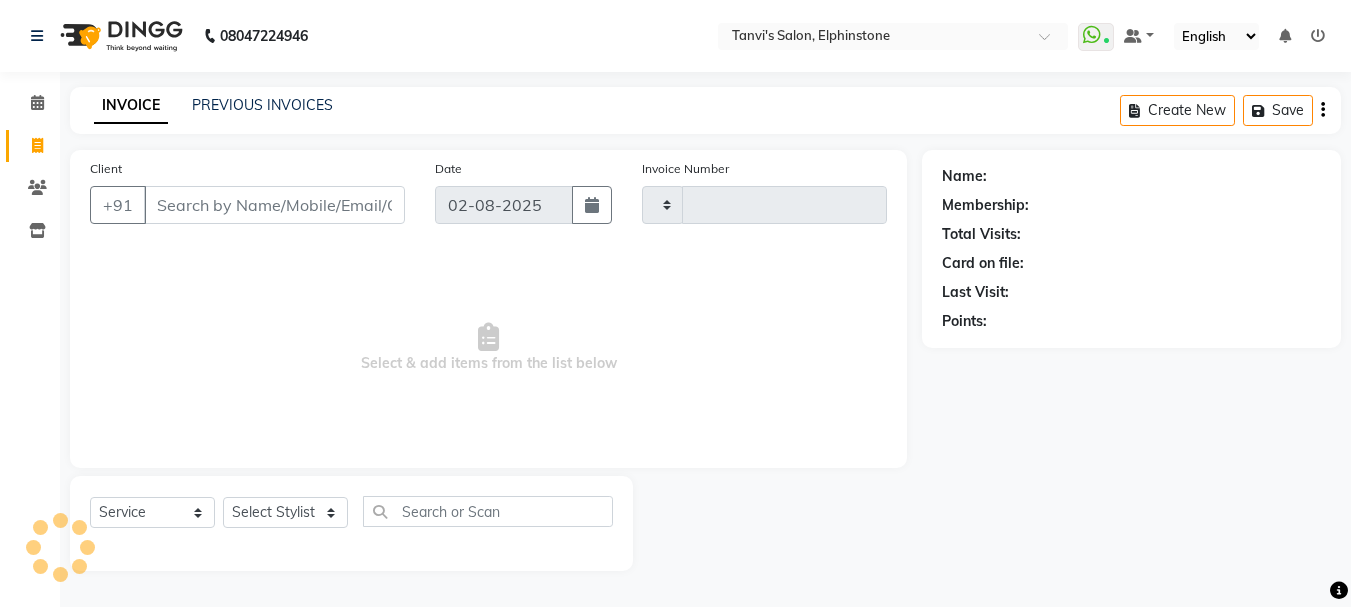 scroll, scrollTop: 0, scrollLeft: 0, axis: both 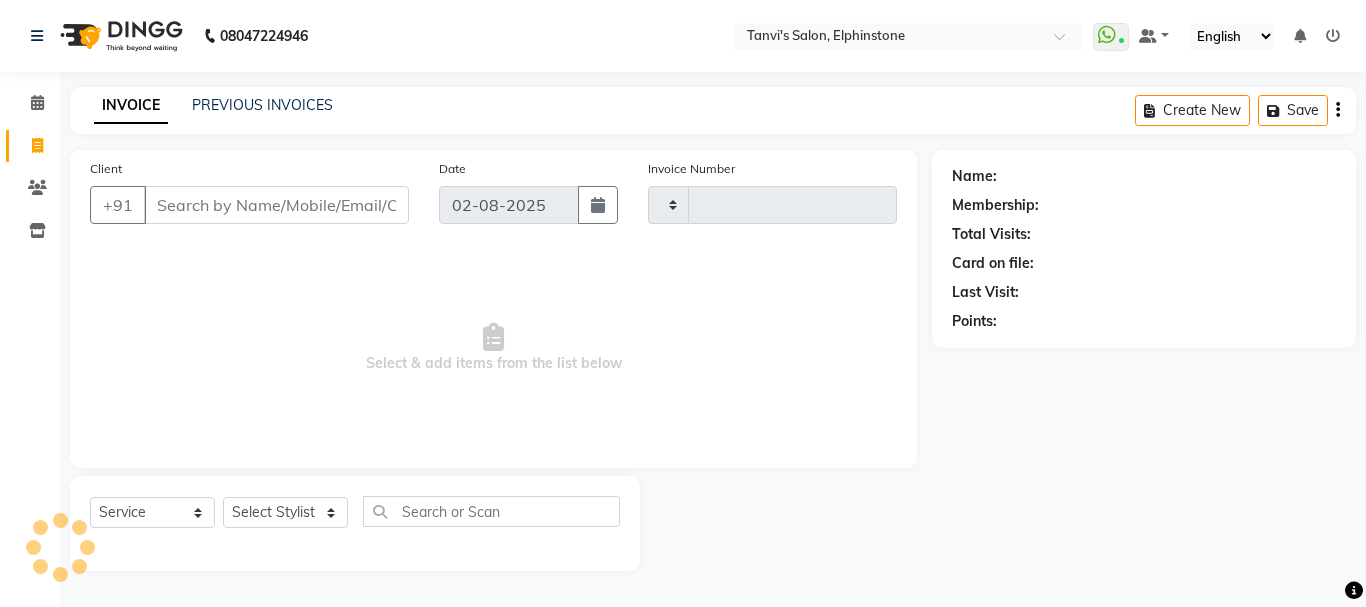 type on "0193" 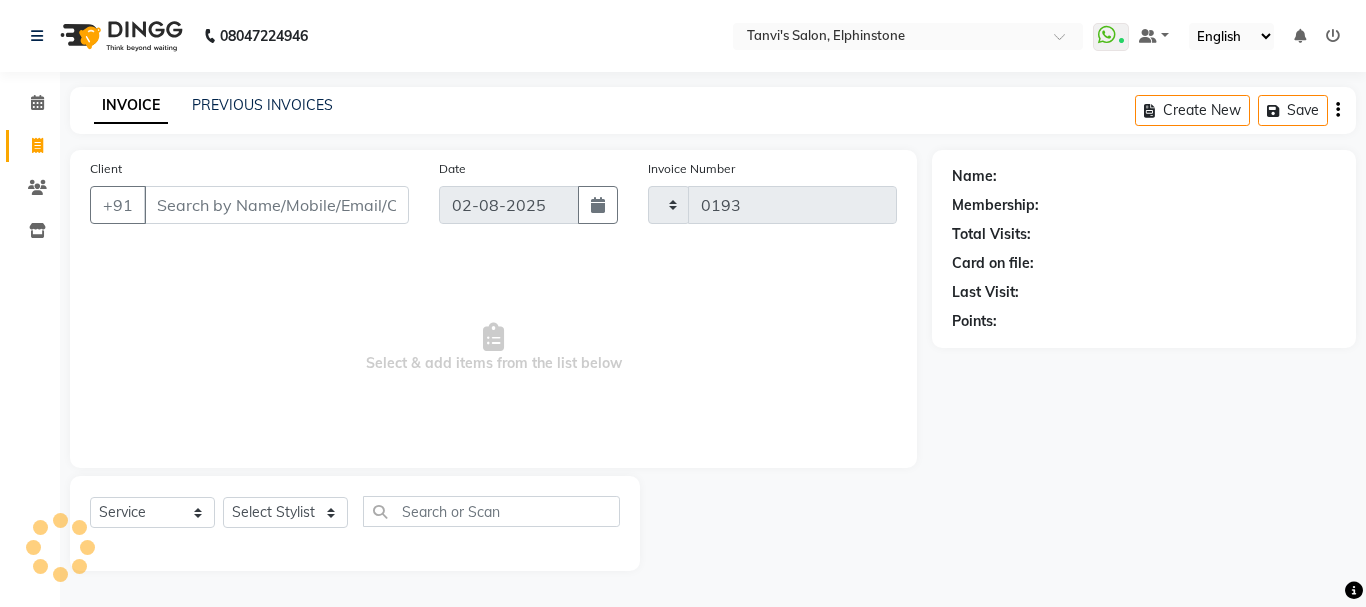 select on "716" 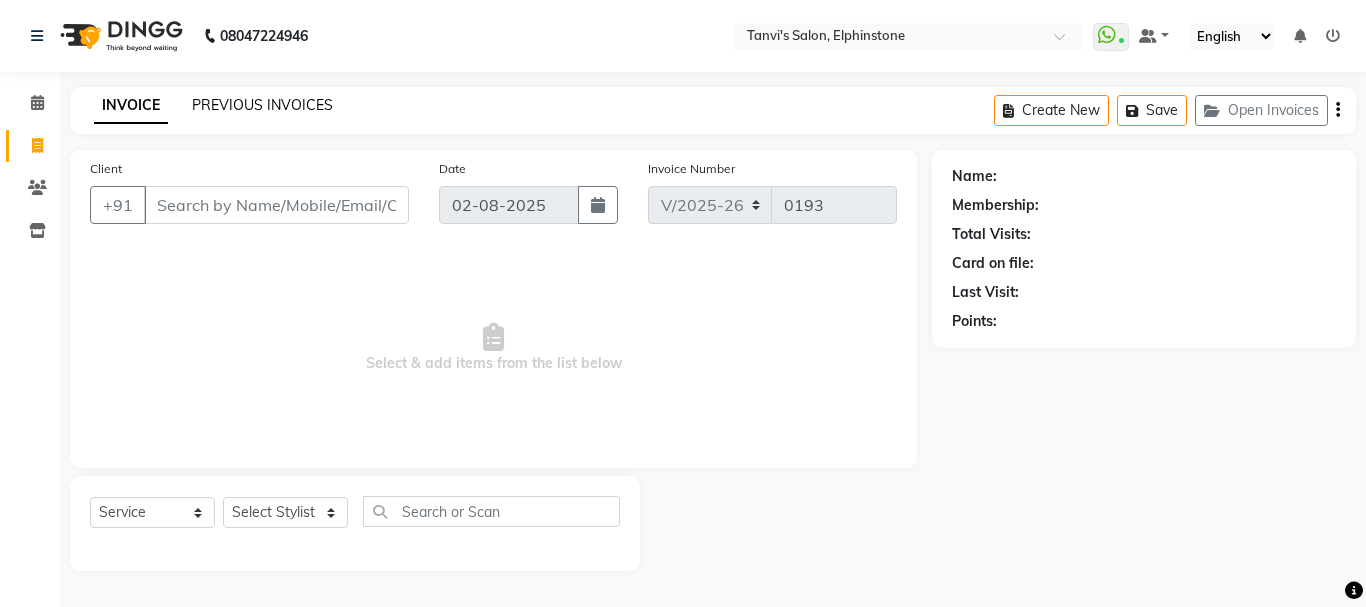 click on "PREVIOUS INVOICES" 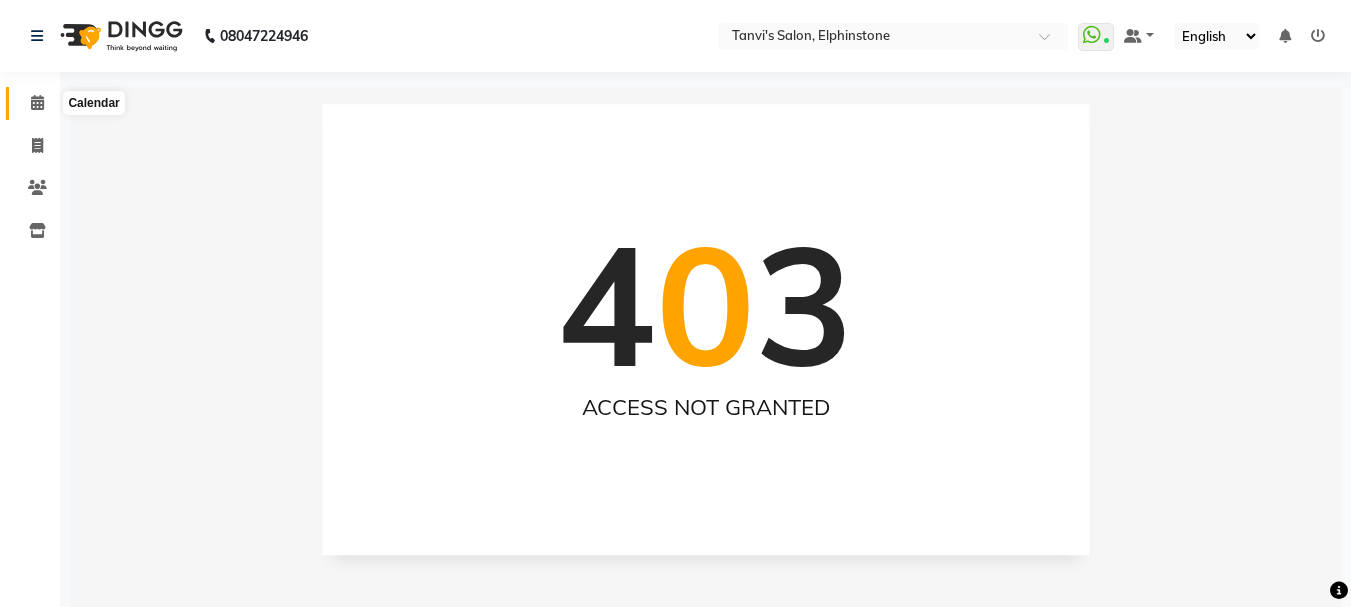 click 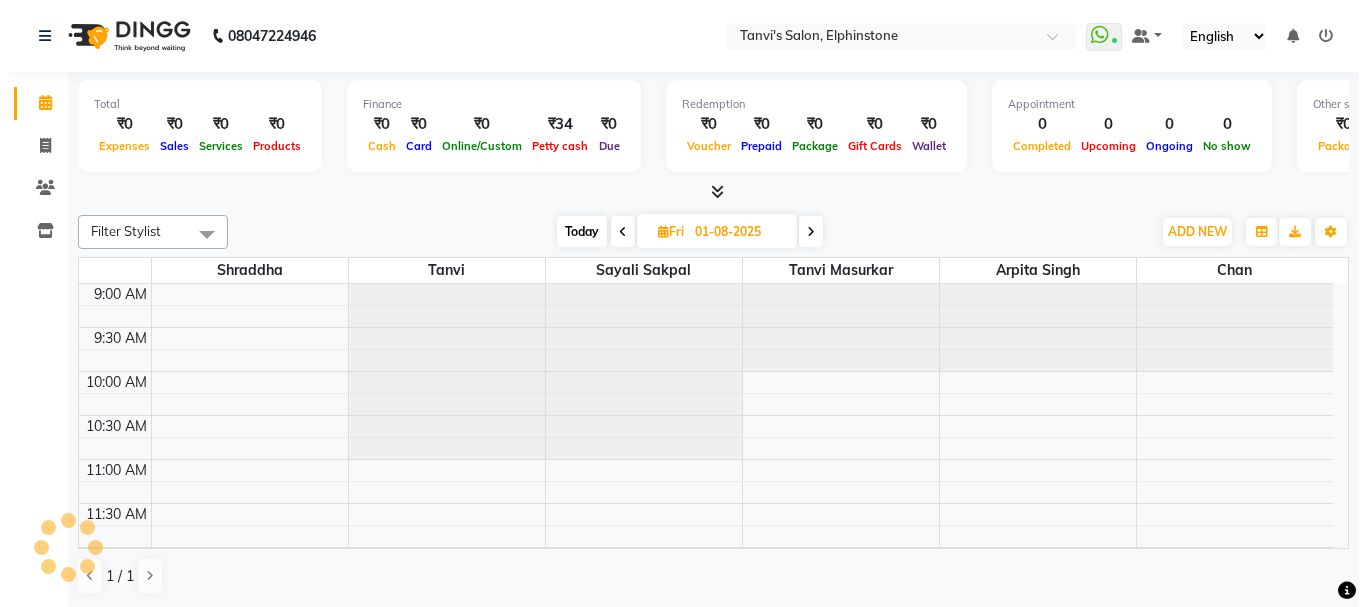 scroll, scrollTop: 0, scrollLeft: 0, axis: both 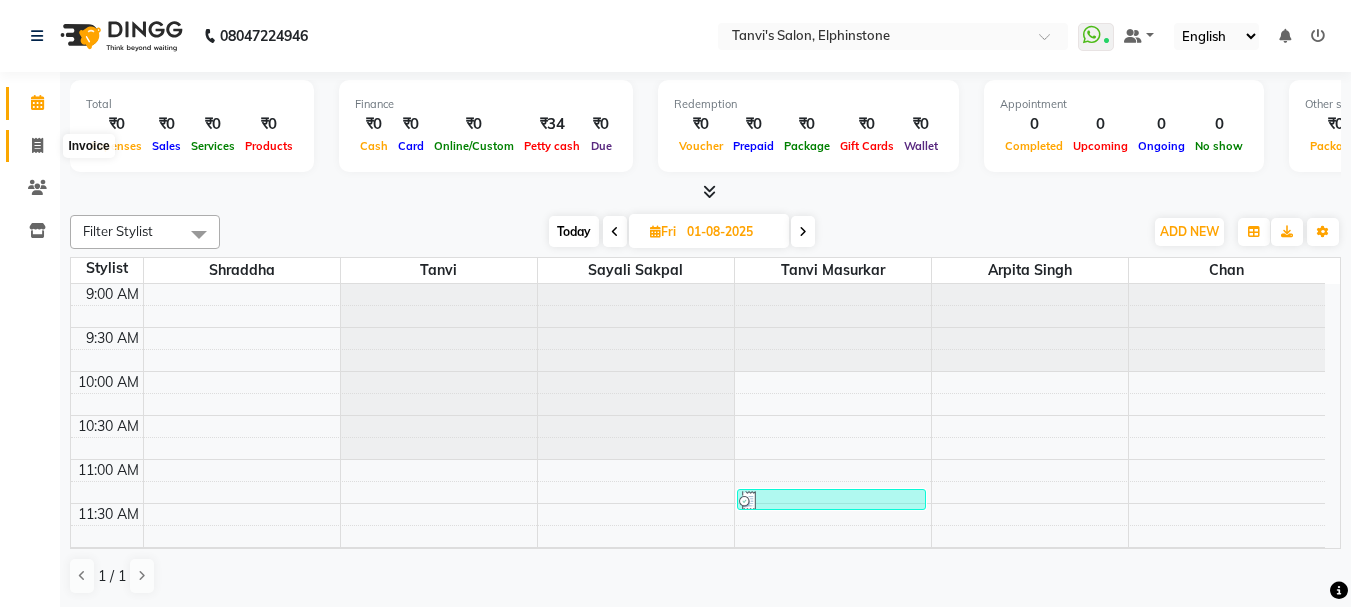 click 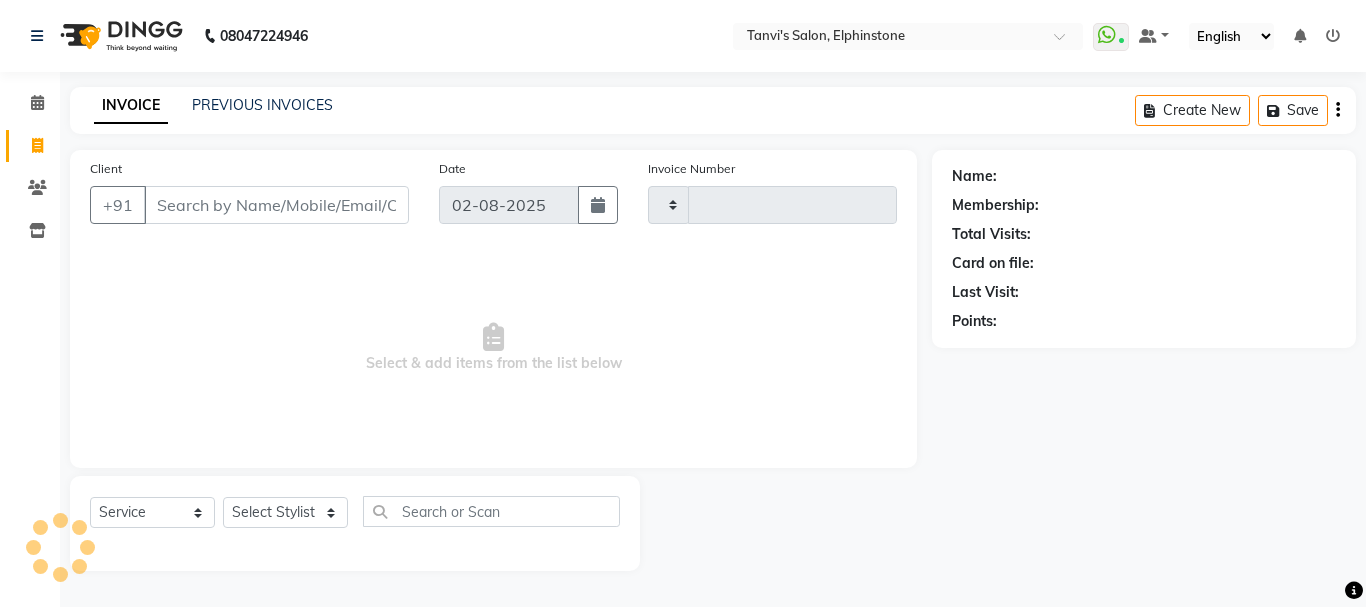 type on "0193" 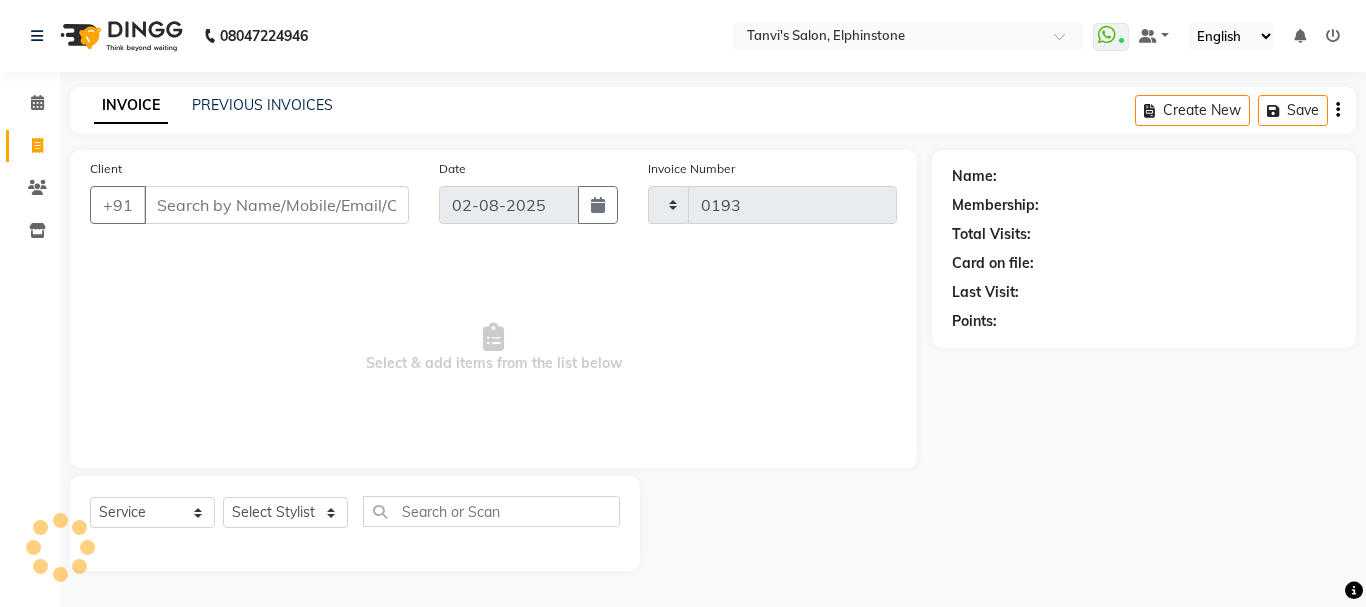 select on "716" 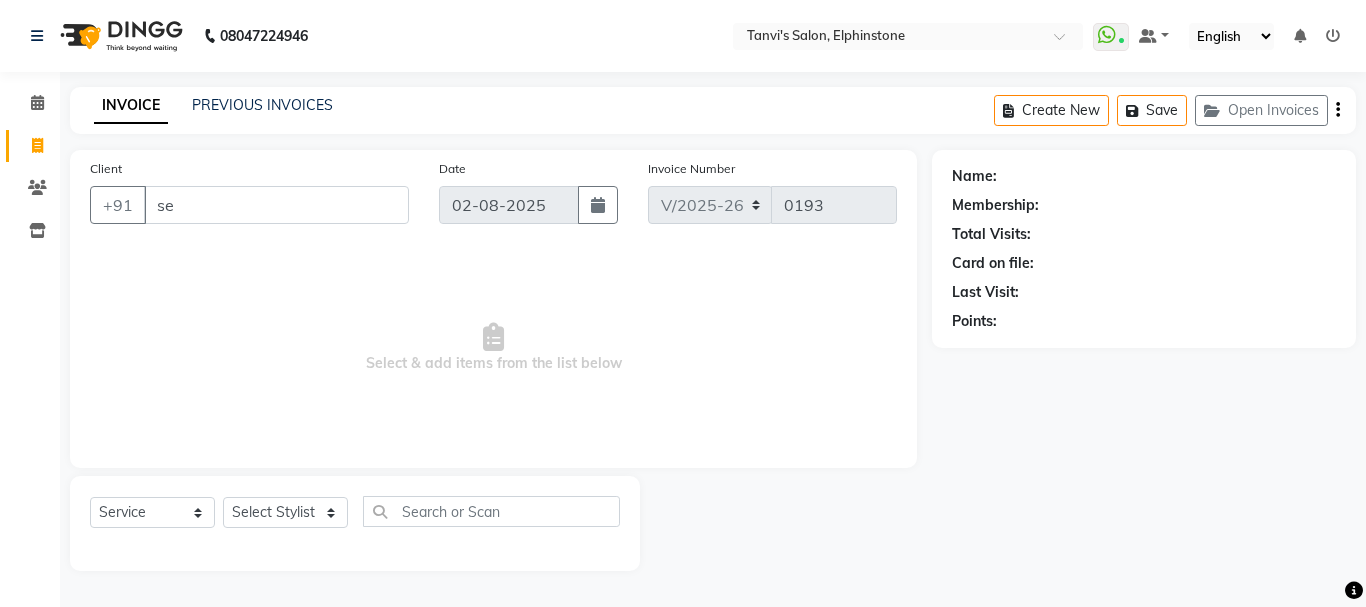 type on "s" 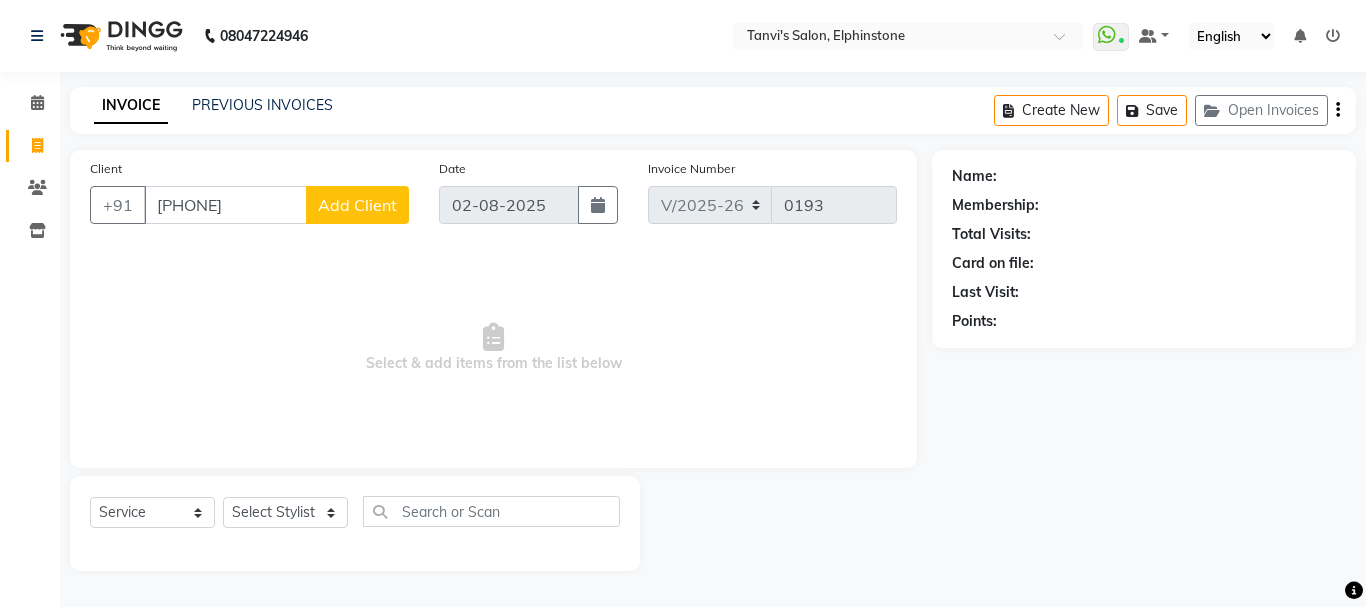 type on "[PHONE]" 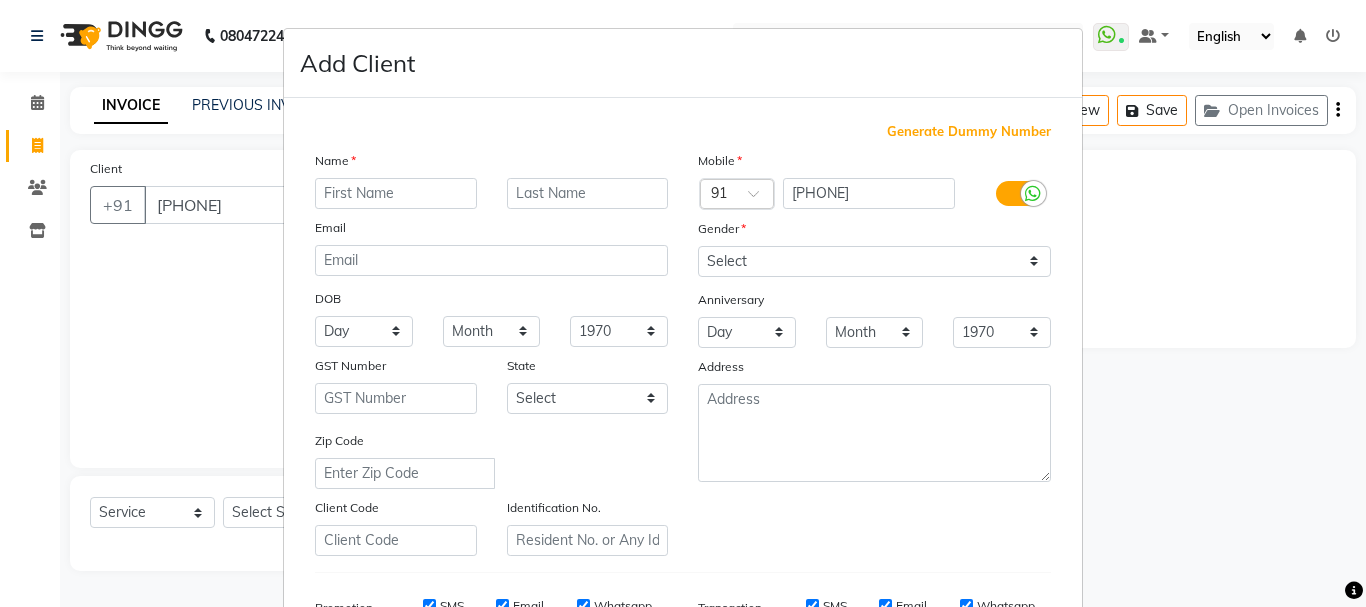 type on "e" 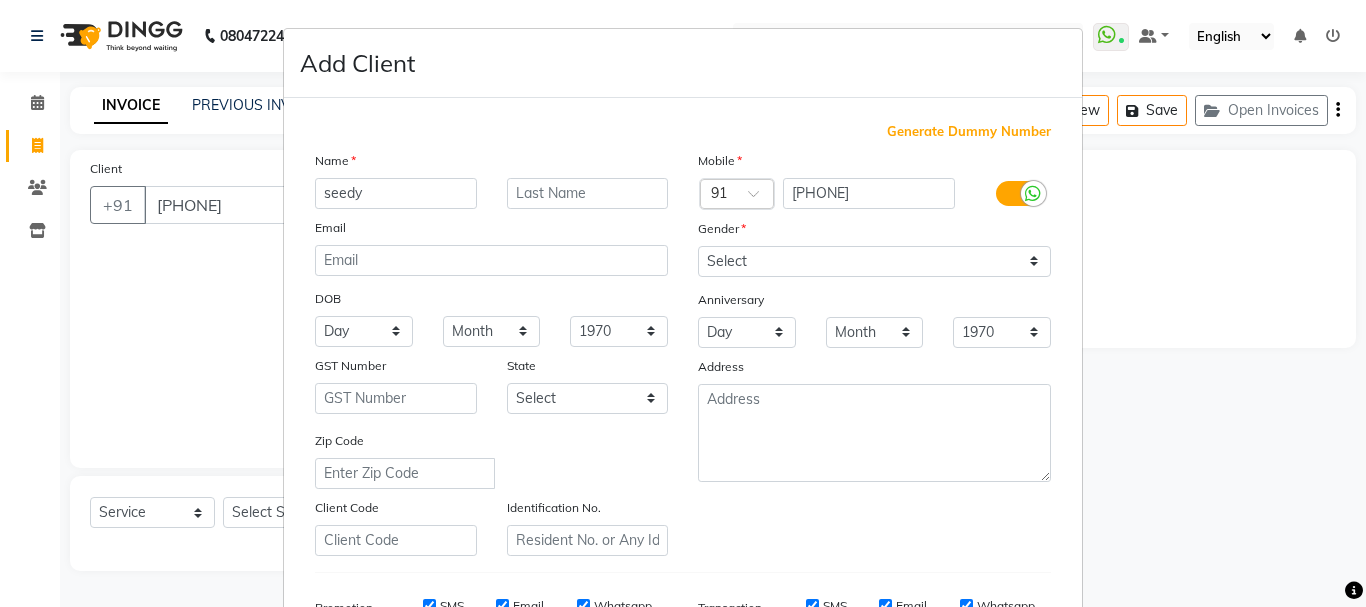 type on "seedy" 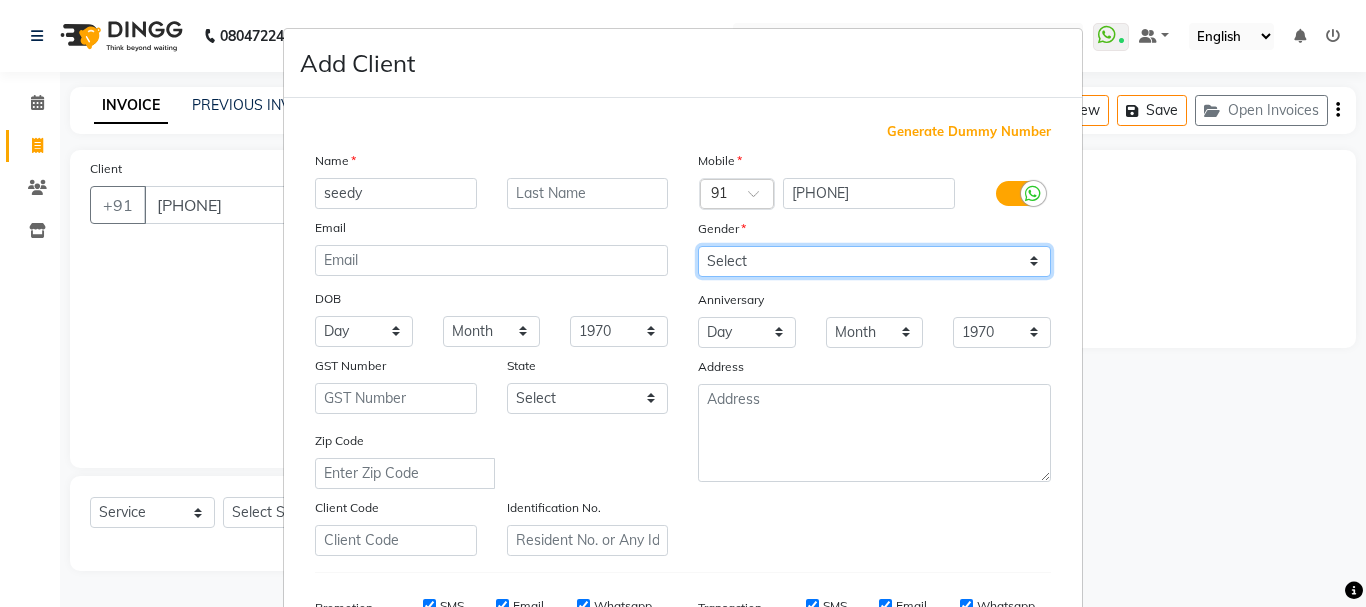 click on "Select Male Female Other Prefer Not To Say" at bounding box center [874, 261] 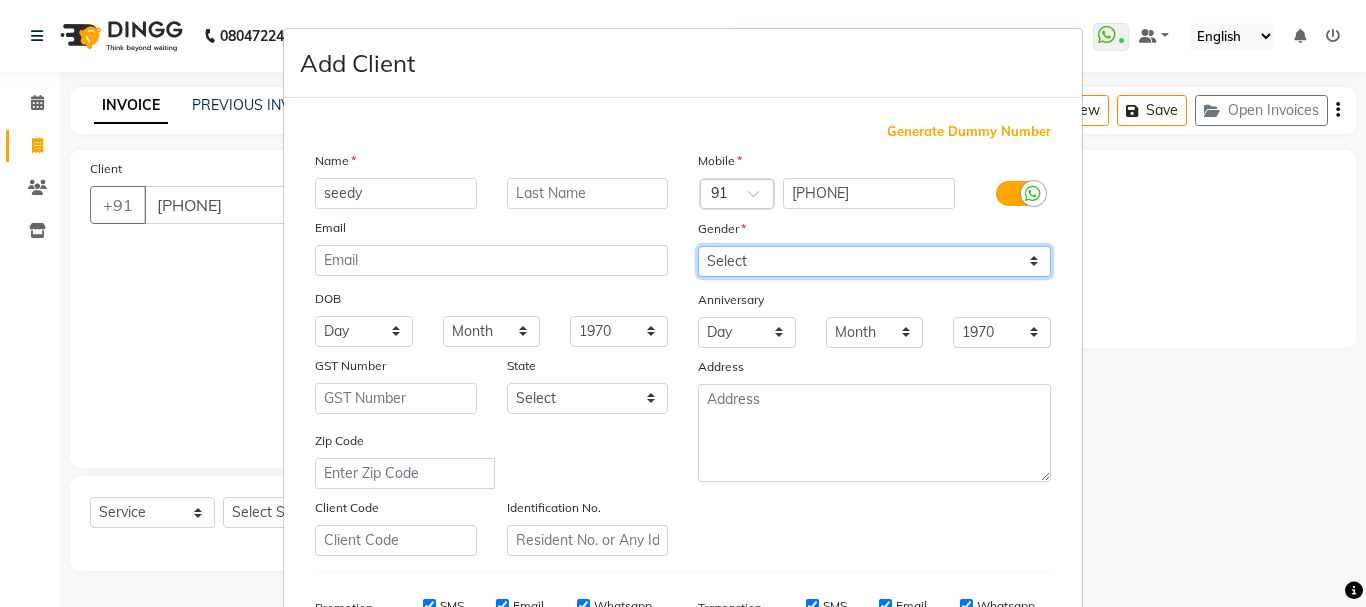 select on "female" 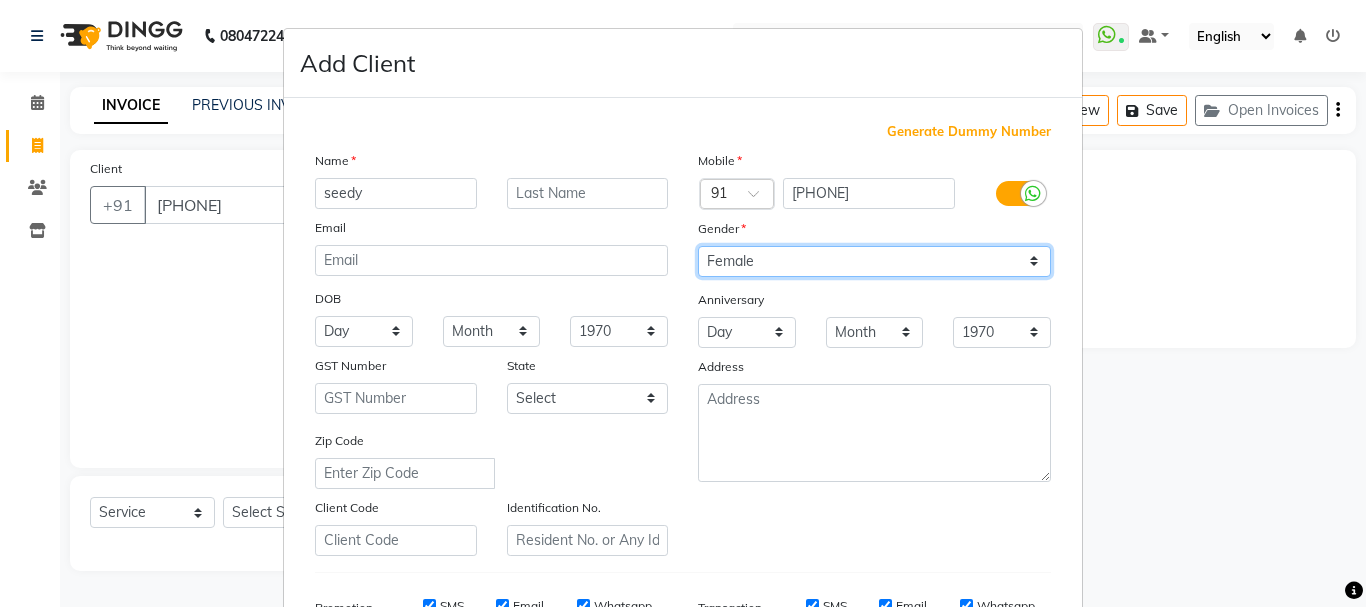 click on "Select Male Female Other Prefer Not To Say" at bounding box center [874, 261] 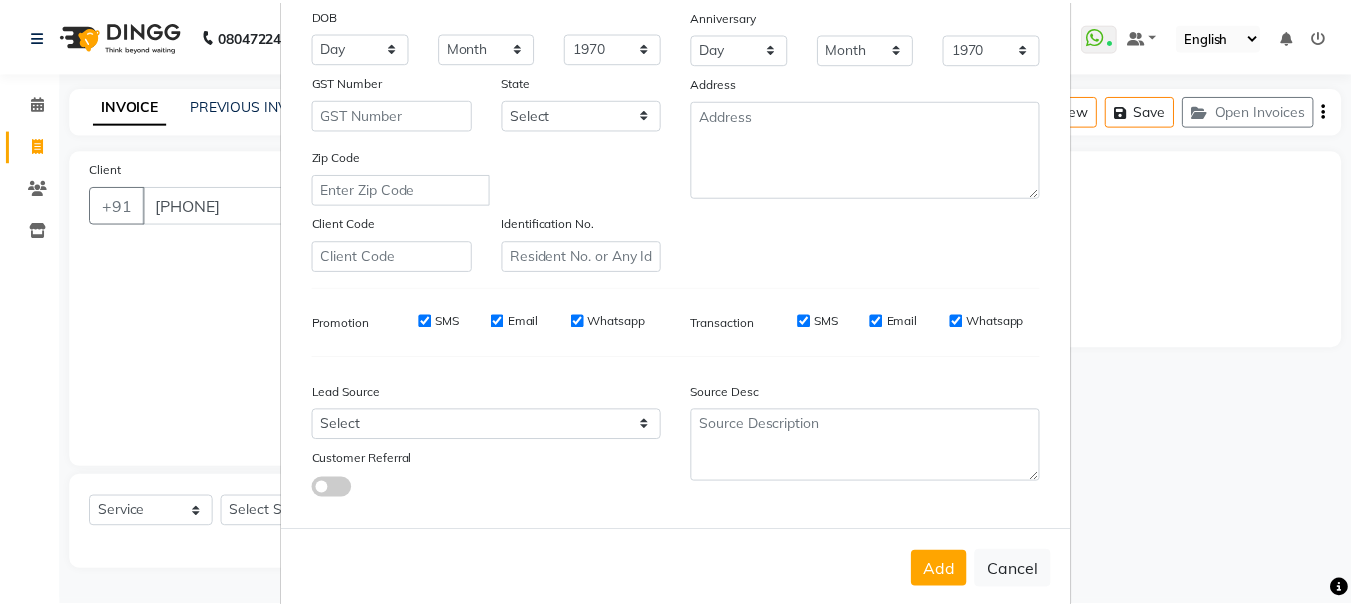 scroll, scrollTop: 316, scrollLeft: 0, axis: vertical 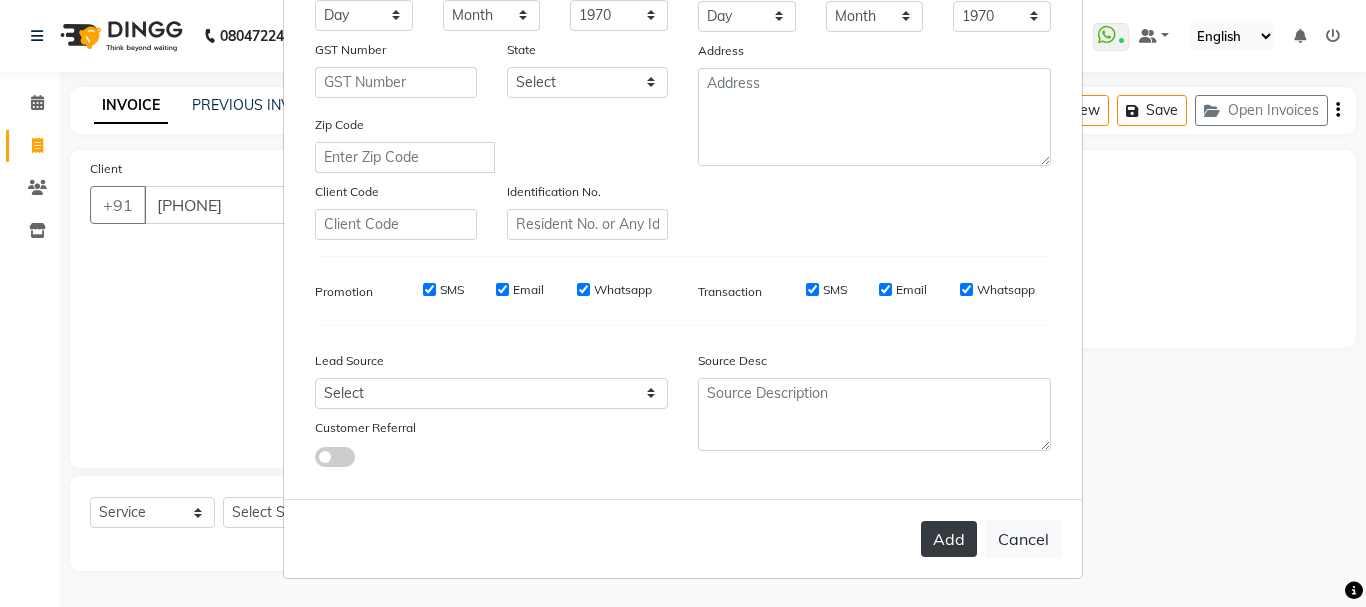 click on "Add" at bounding box center (949, 539) 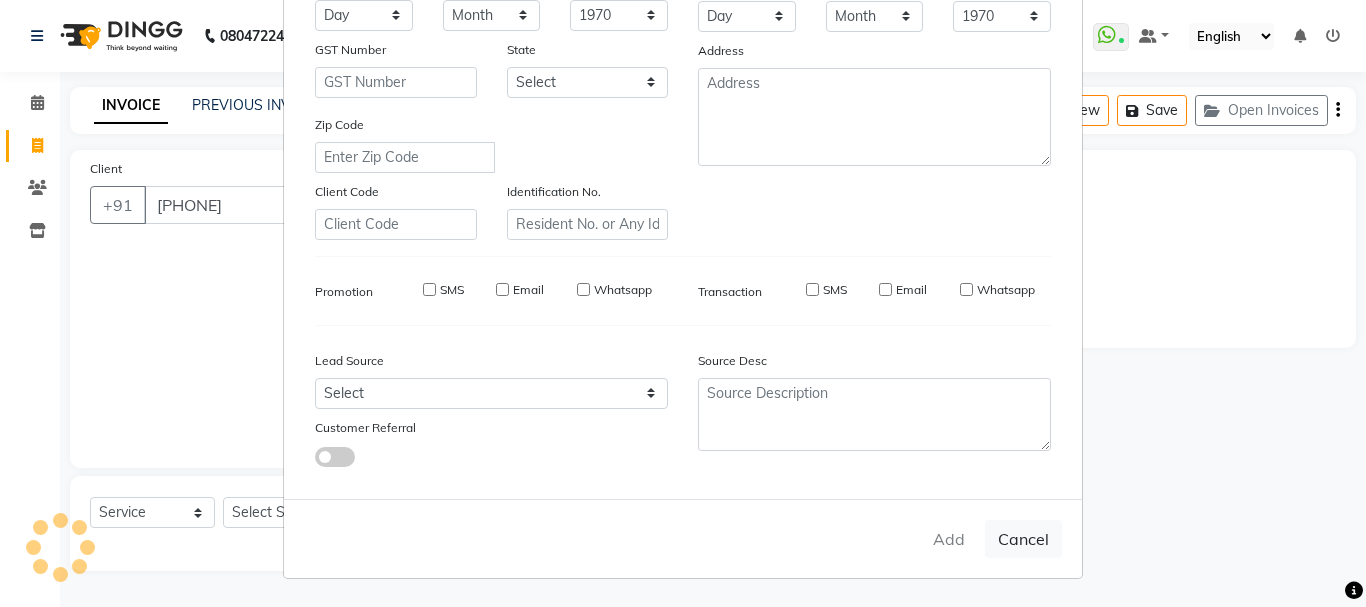 type on "83******75" 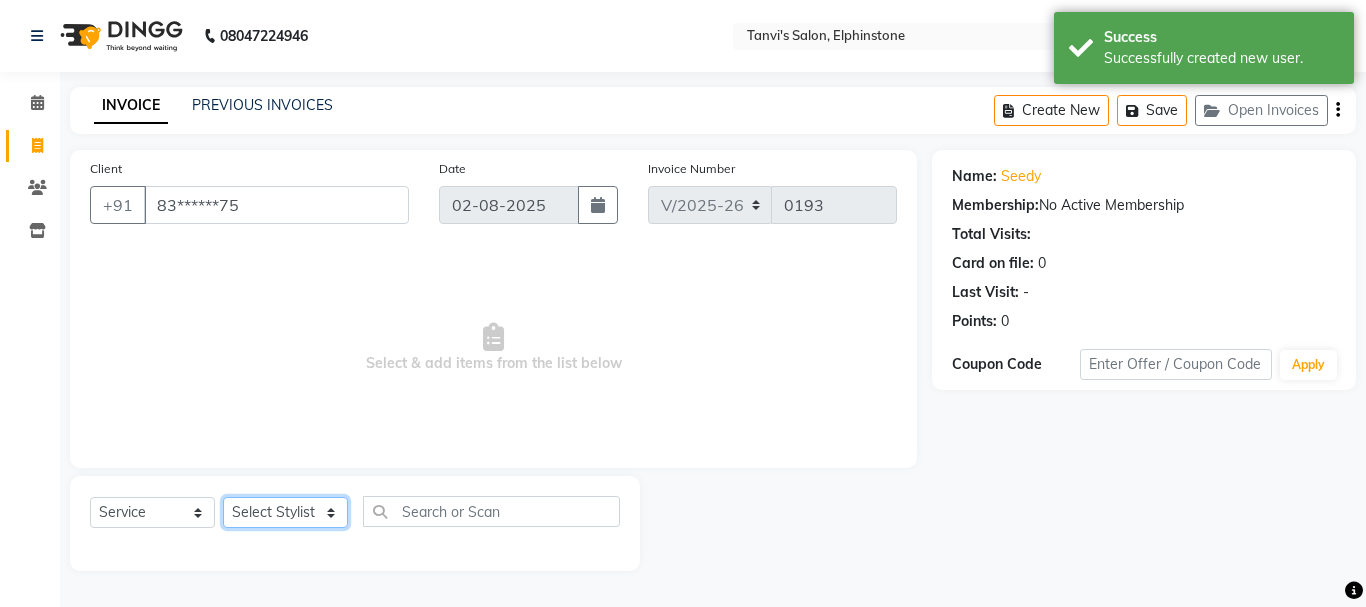click on "Select Stylist Arpita Singh Chan Sayali Sakpal  Shraddha Tanvi Tanvi Masurkar" 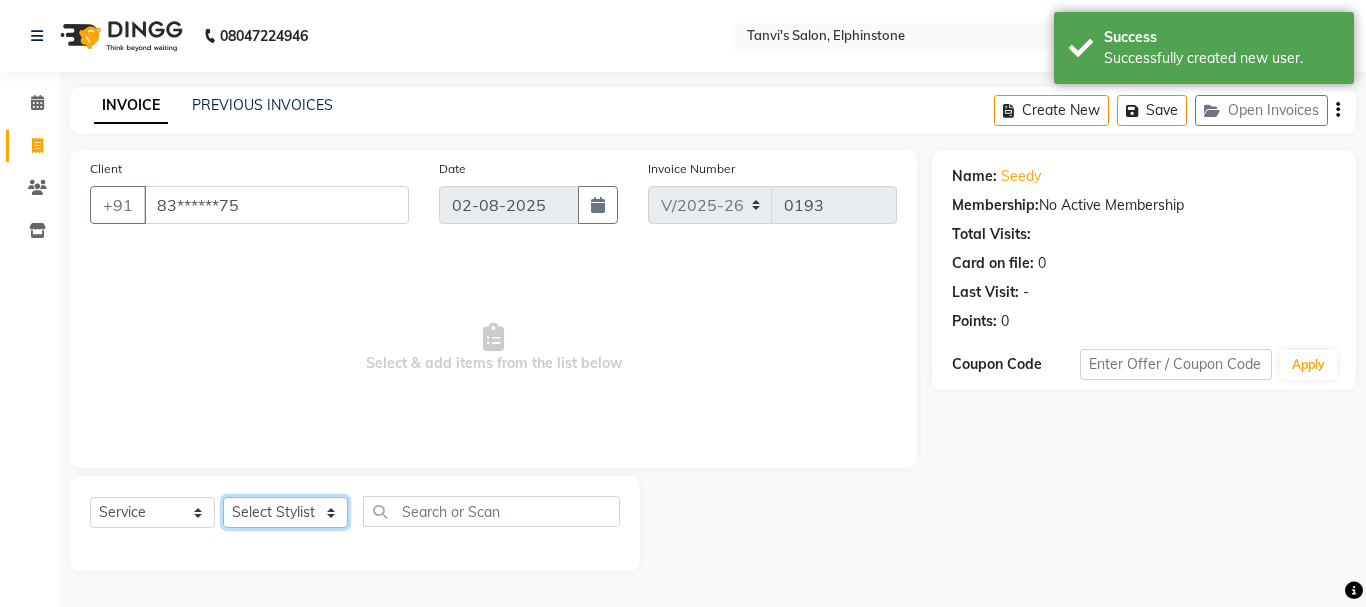 select on "78839" 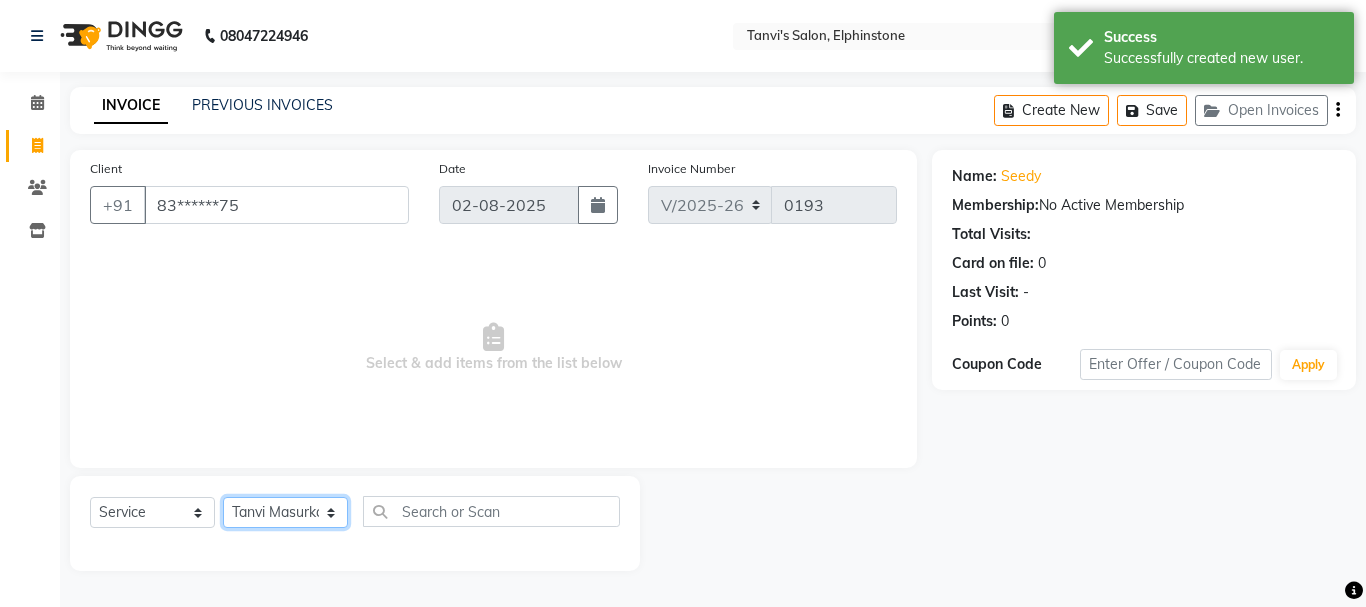 click on "Select Stylist Arpita Singh Chan Sayali Sakpal  Shraddha Tanvi Tanvi Masurkar" 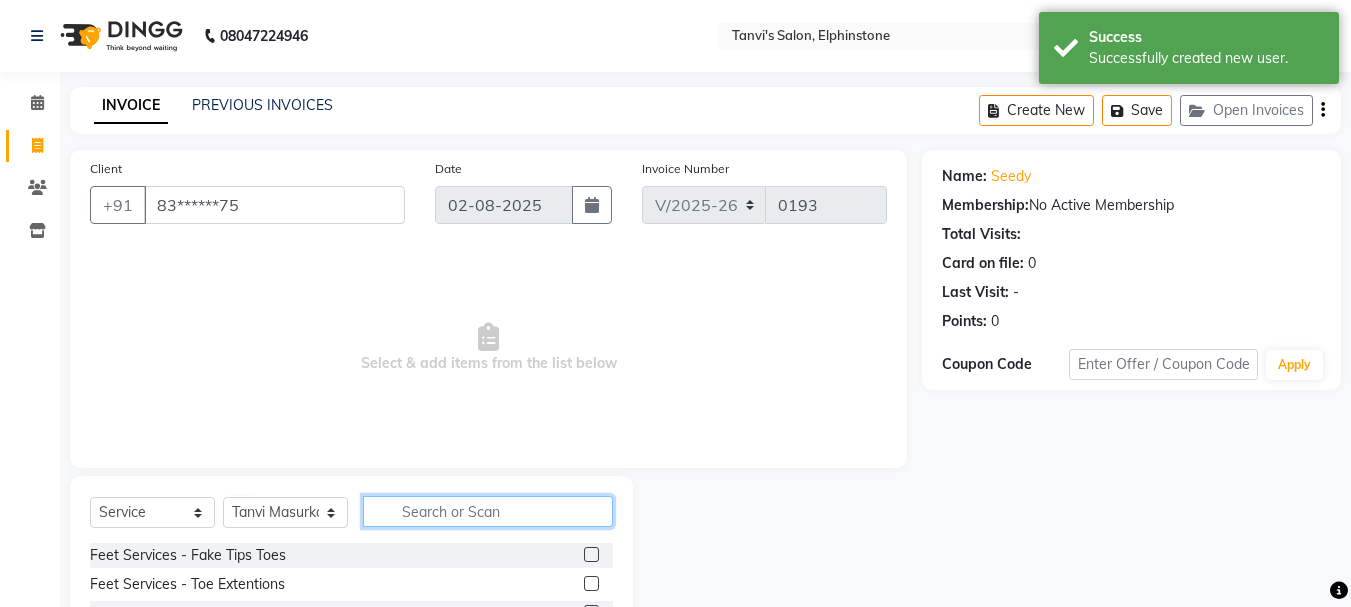 click 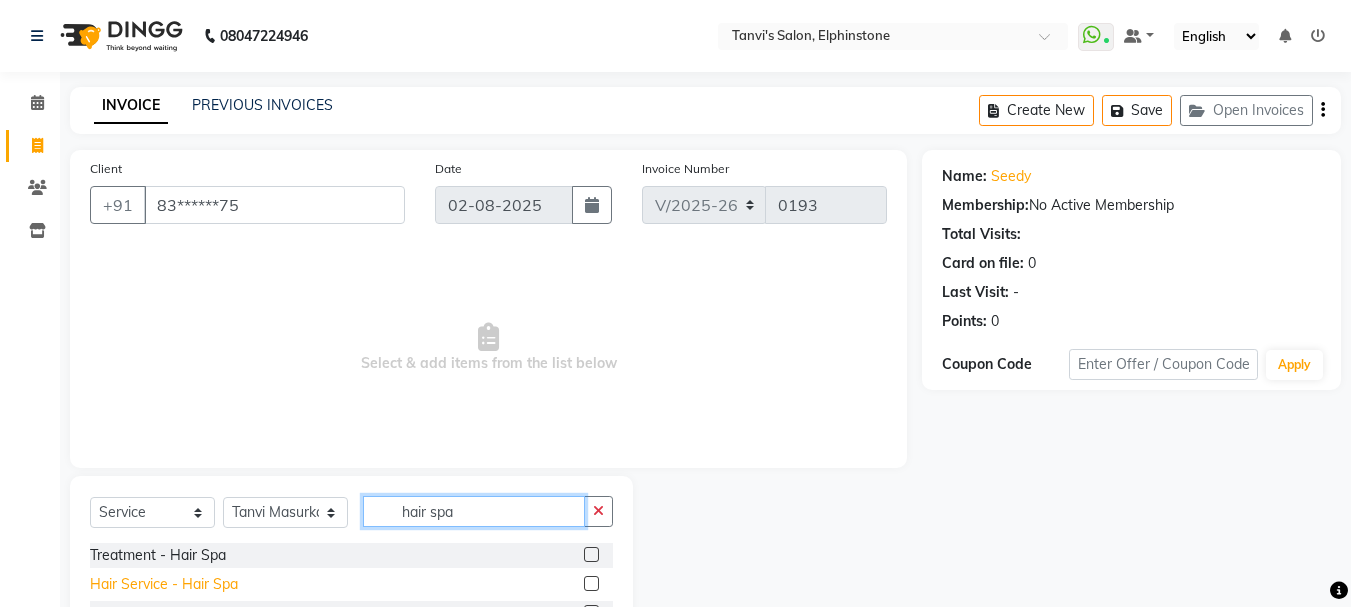 type on "hair spa" 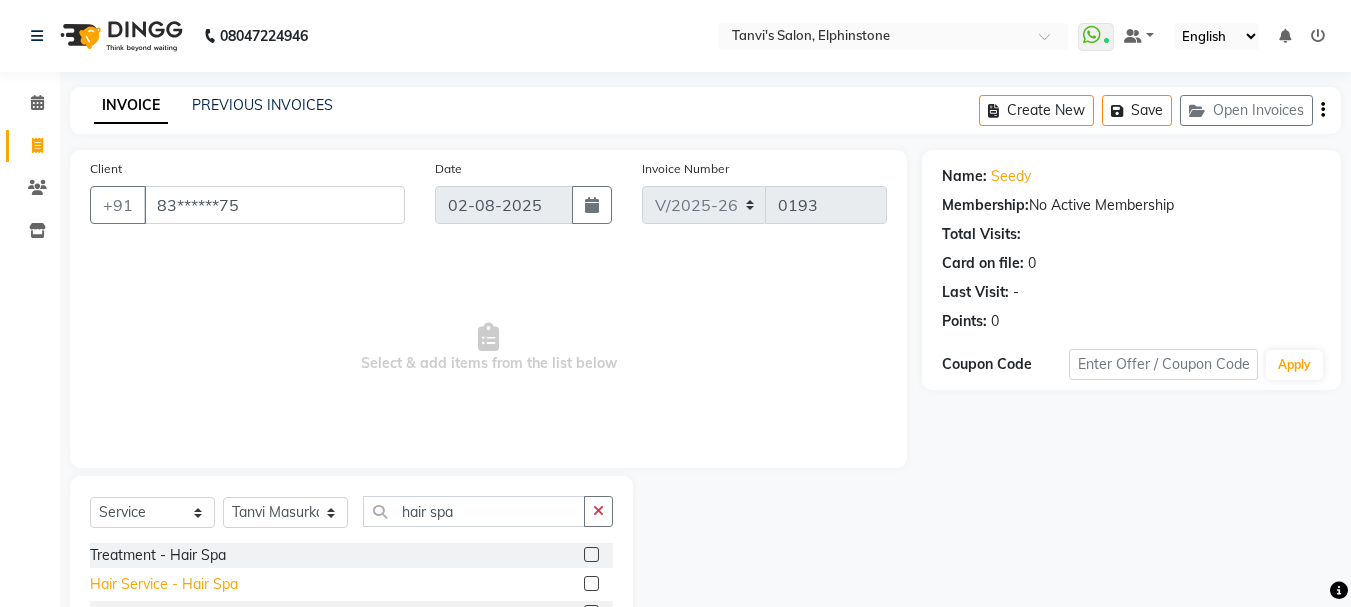 click on "Hair Service - Hair Spa" 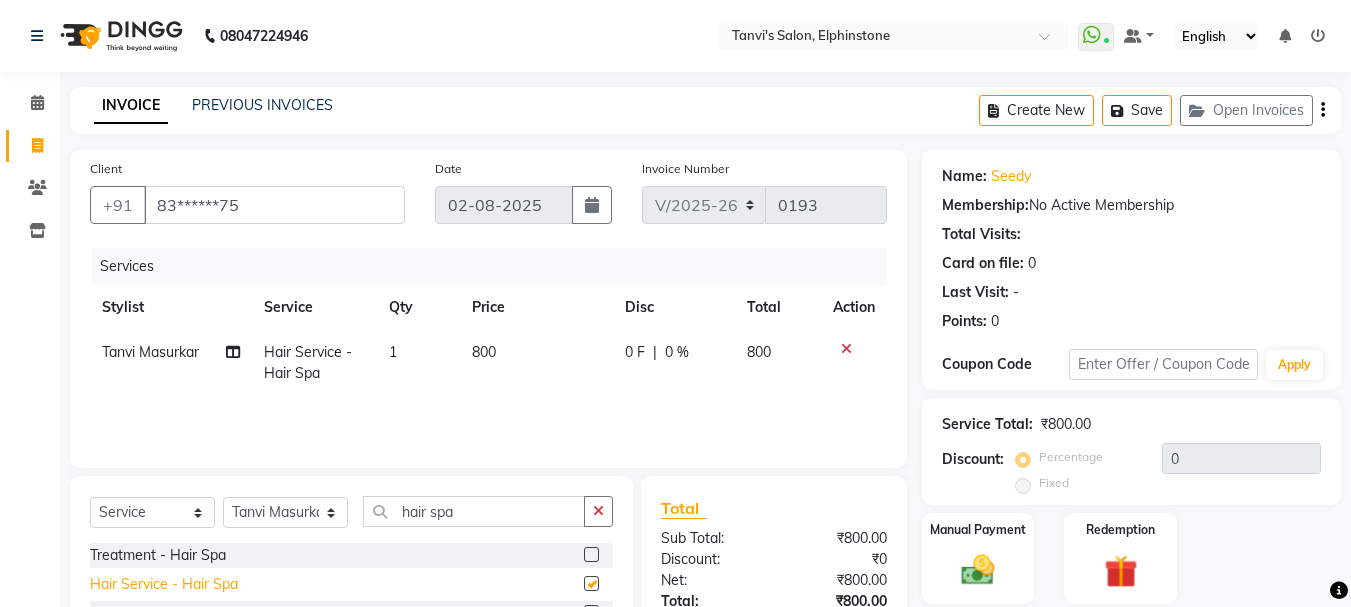 checkbox on "false" 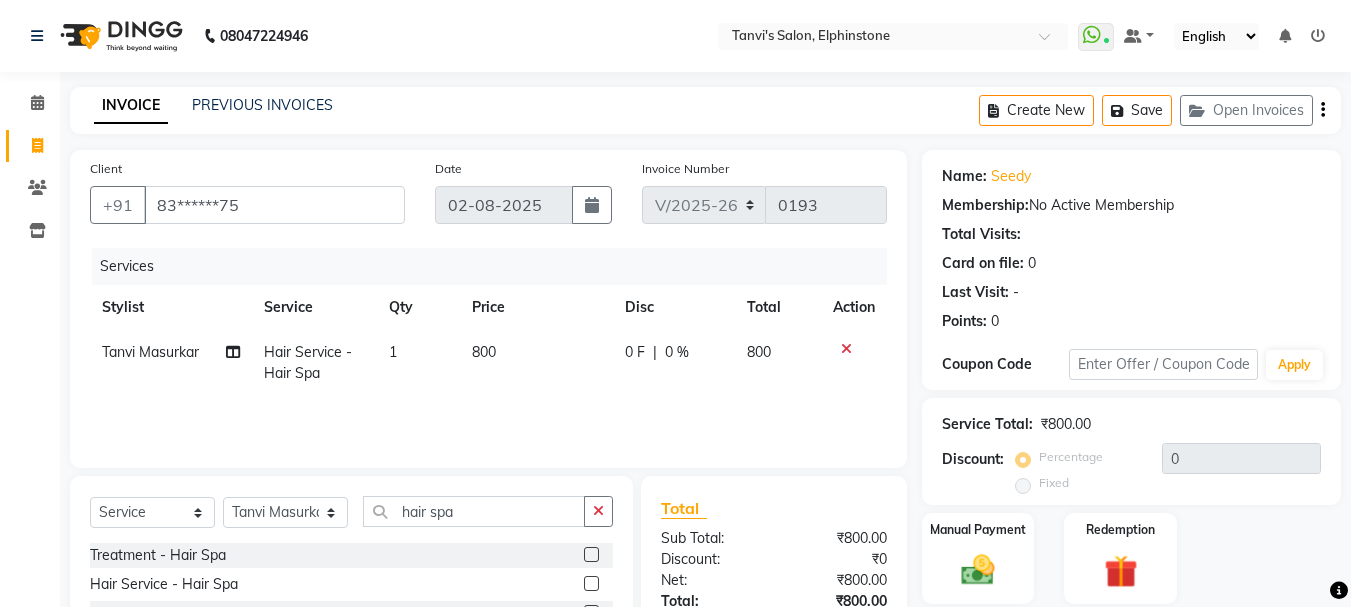 click on "800" 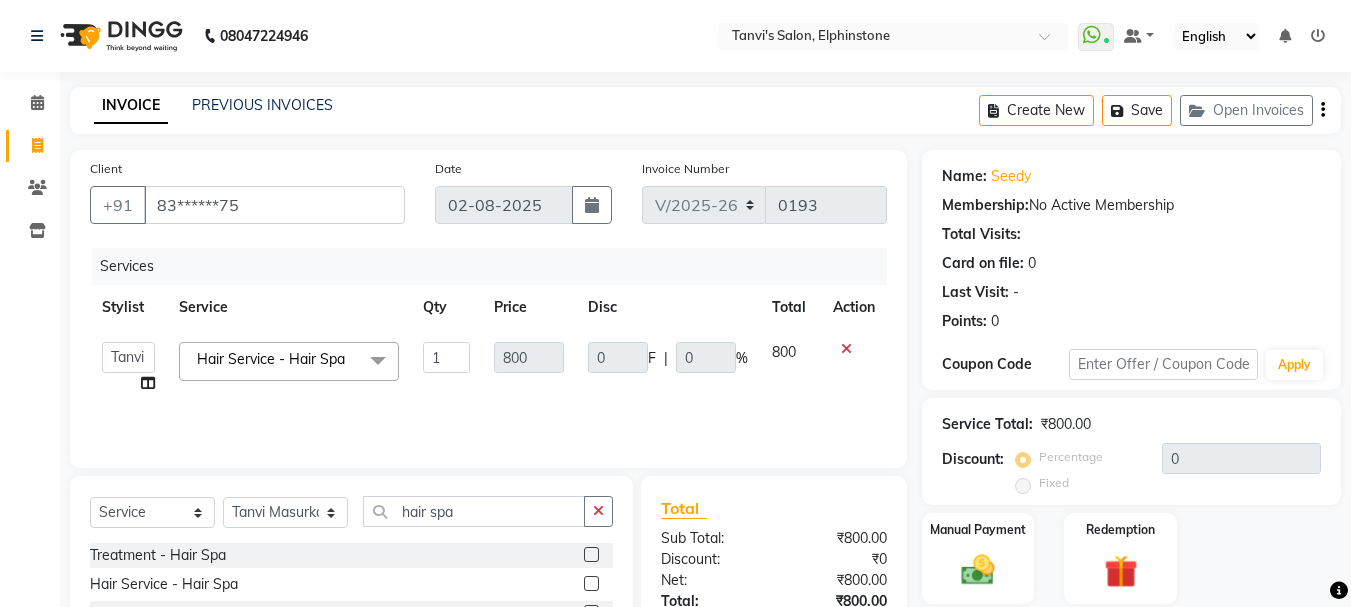 click on "Services Stylist Service Qty Price Disc Total Action Arpita Singh Chan Sayali Sakpal Shraddha Tanvi Tanvi [LAST] Hair Service - Hair Spa x Feet Services - Fake Tips Toes Feet Services - Toe Extentions Feet Services - Toe Overlays Feet Services - Toe Refills Feet Services - Toe Gel Polish Feet Services - Toe Glitter Polish Feet Services - Toe French Extentions Feet Services - Ombre Extentions Feet Services - Chrome Extentions Feet Services - Any Art per tip Feet Services - Any Art Per Tip Threading - Eyebrows Threading - Forehead Threading - Chin Threading - Lower Chin Threading - Upper Lips Threading - Lower Lips Threading - Jaw Line Threading - Side Locks Threading - Full Face Threading - Eyebrows Threading - Forehead Threading - Chin Threading - Lower Chin Threading - Upper Lips Threading - Lower Lips Threading - Jaw Line Threading - Side Locks Threading - Full Face Honey Body Waxing - Underarms Honey Body Waxing - Half Hand Honey Body Waxing - Full Hand Mani Pedi - Manicure 1 0" 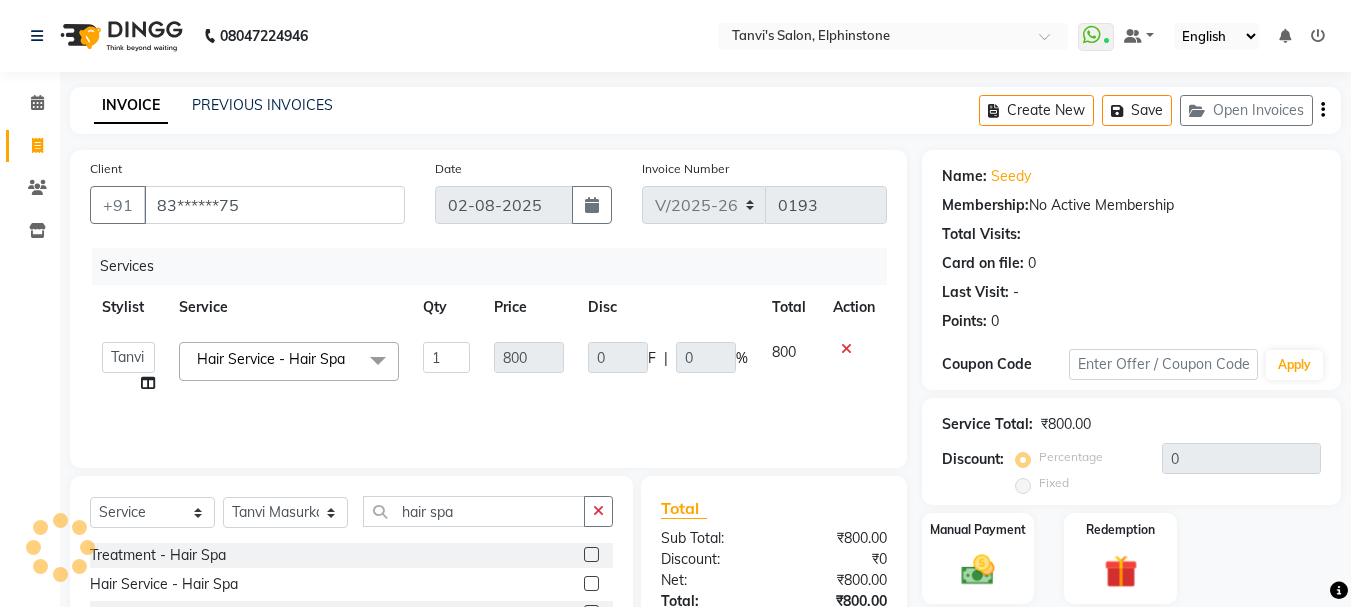click on "Services Stylist Service Qty Price Disc Total Action Arpita Singh Chan Sayali Sakpal Shraddha Tanvi Tanvi [LAST] Hair Service - Hair Spa x Feet Services - Fake Tips Toes Feet Services - Toe Extentions Feet Services - Toe Overlays Feet Services - Toe Refills Feet Services - Toe Gel Polish Feet Services - Toe Glitter Polish Feet Services - Toe French Extentions Feet Services - Ombre Extentions Feet Services - Chrome Extentions Feet Services - Any Art per tip Feet Services - Any Art Per Tip Threading - Eyebrows Threading - Forehead Threading - Chin Threading - Lower Chin Threading - Upper Lips Threading - Lower Lips Threading - Jaw Line Threading - Side Locks Threading - Full Face Threading - Eyebrows Threading - Forehead Threading - Chin Threading - Lower Chin Threading - Upper Lips Threading - Lower Lips Threading - Jaw Line Threading - Side Locks Threading - Full Face Honey Body Waxing - Underarms Honey Body Waxing - Half Hand Honey Body Waxing - Full Hand Mani Pedi - Manicure 1 0" 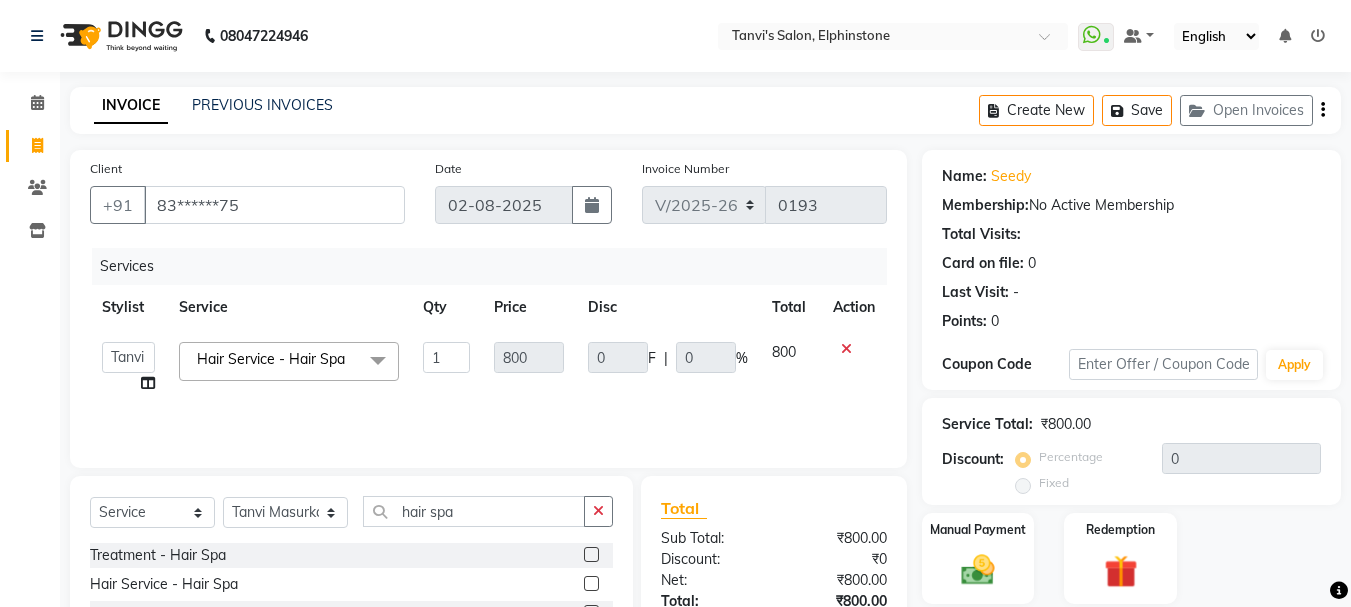 click on "0 F | 0 %" 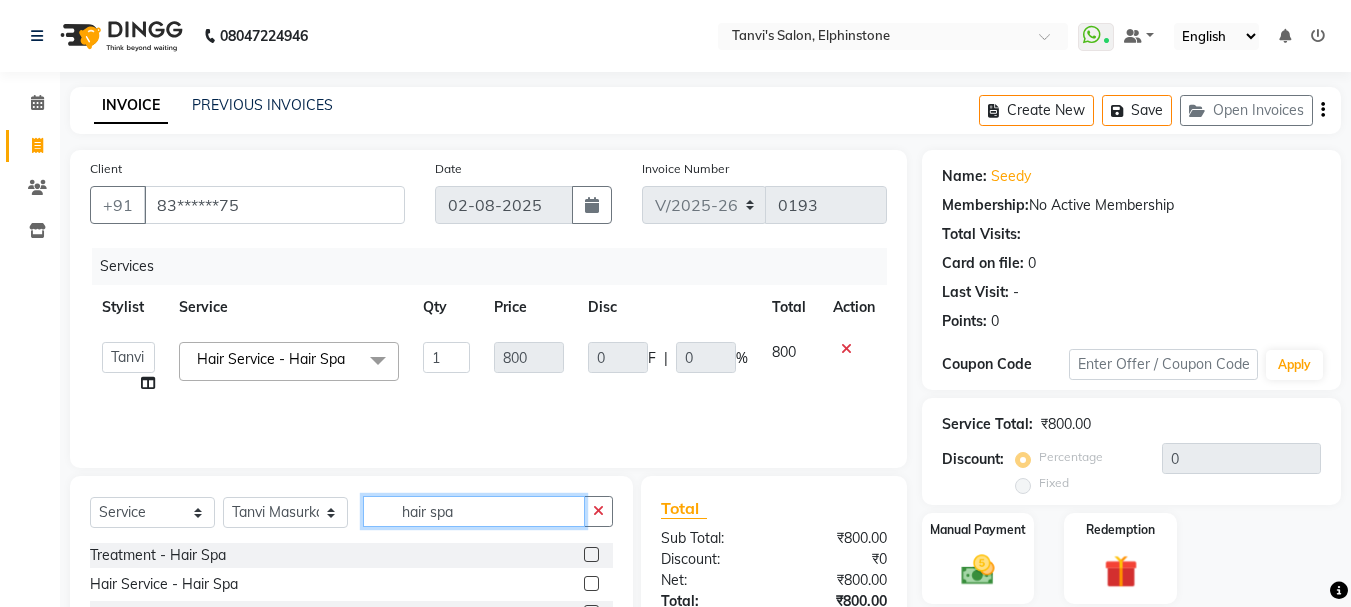 click on "hair spa" 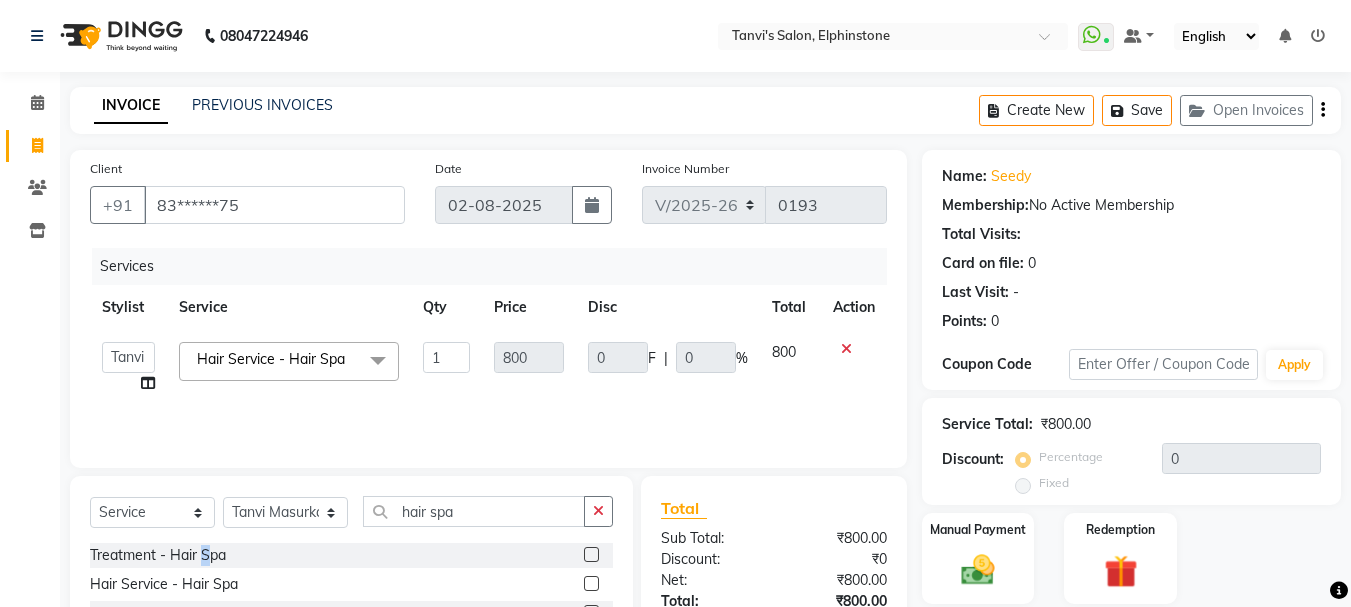 click on "Treatment  - Hair Spa" 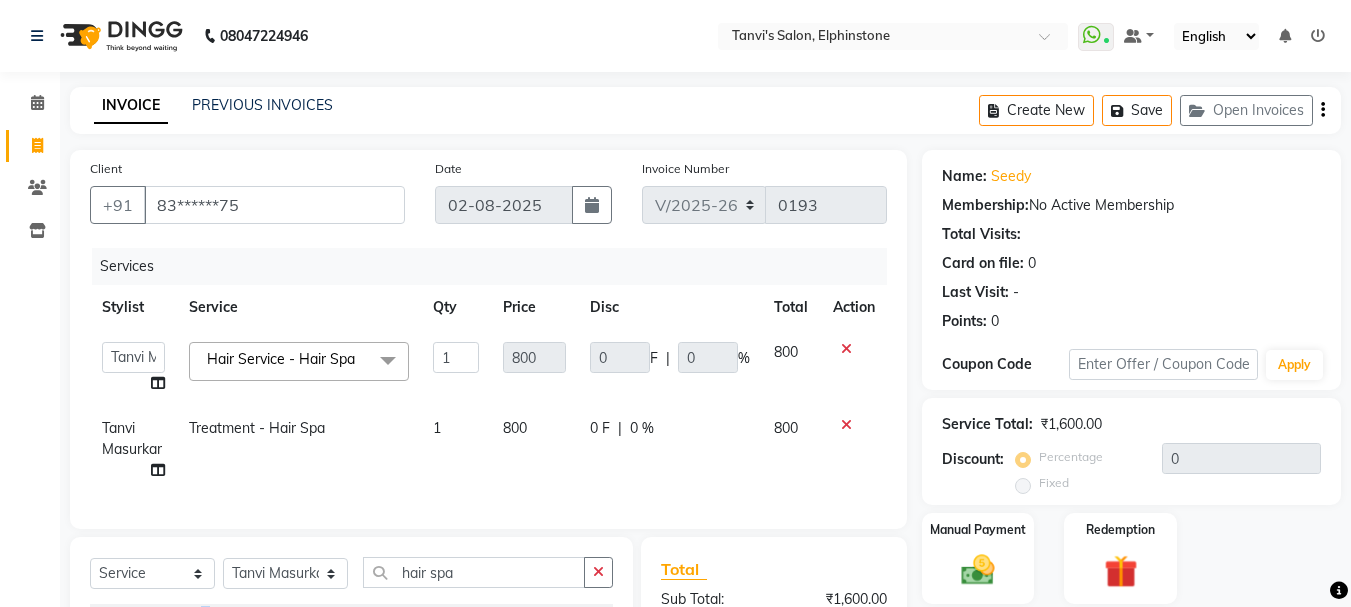 checkbox on "false" 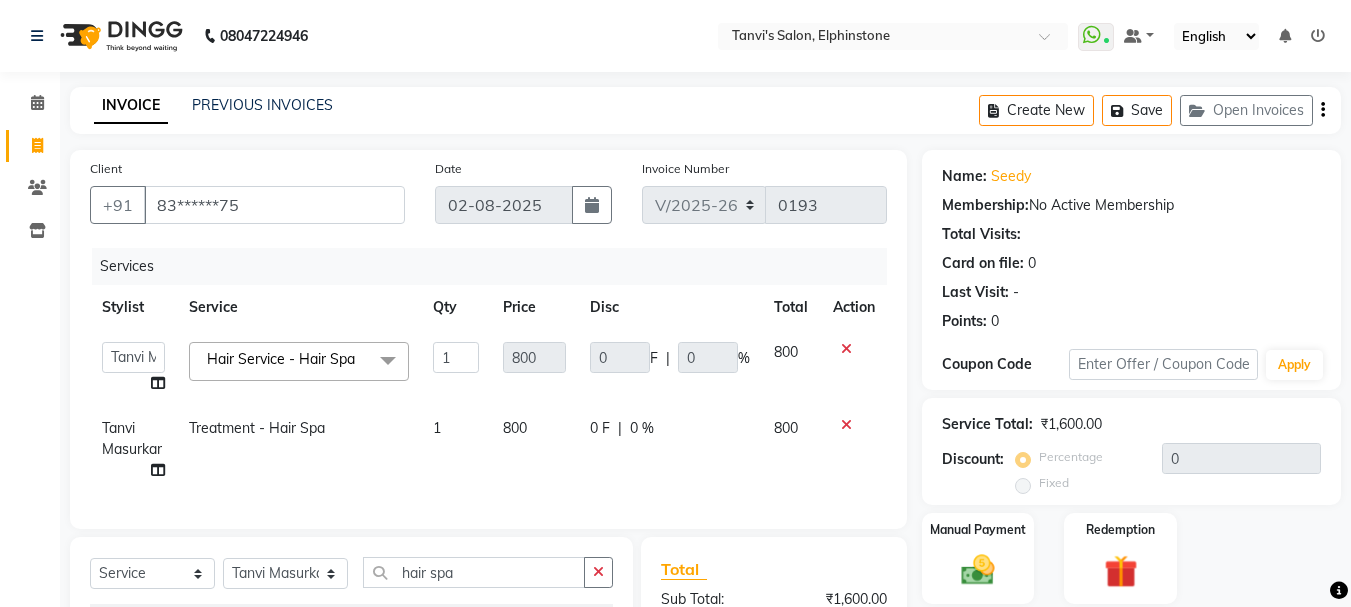 click 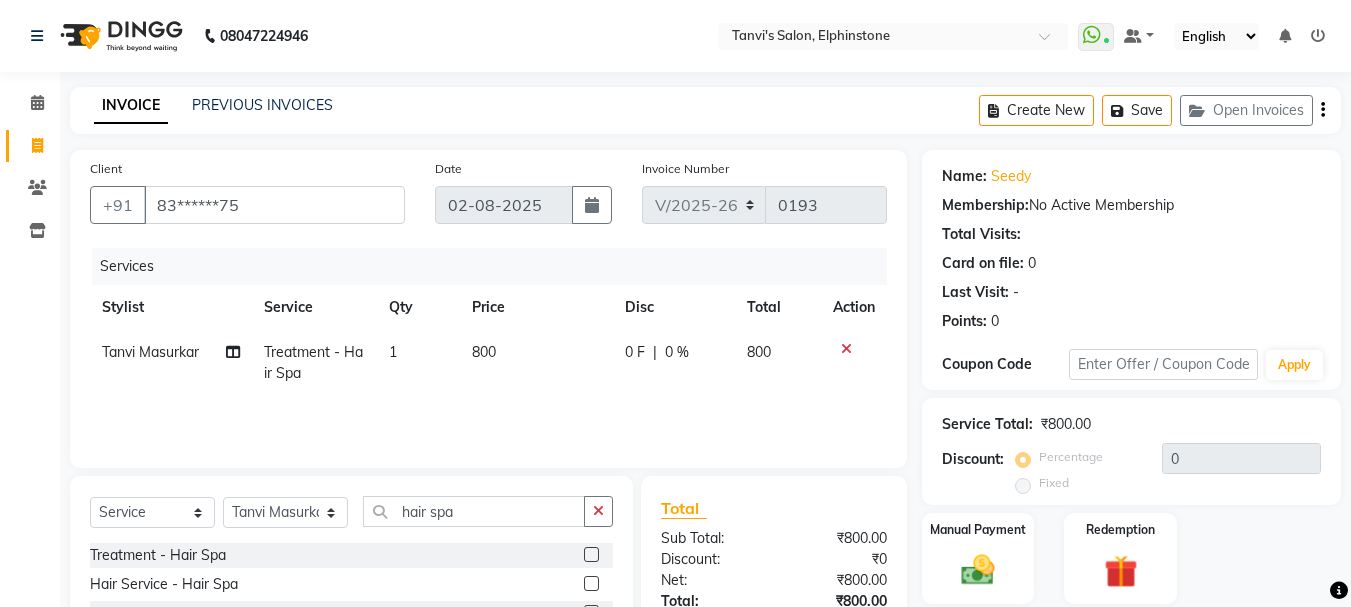 click on "800" 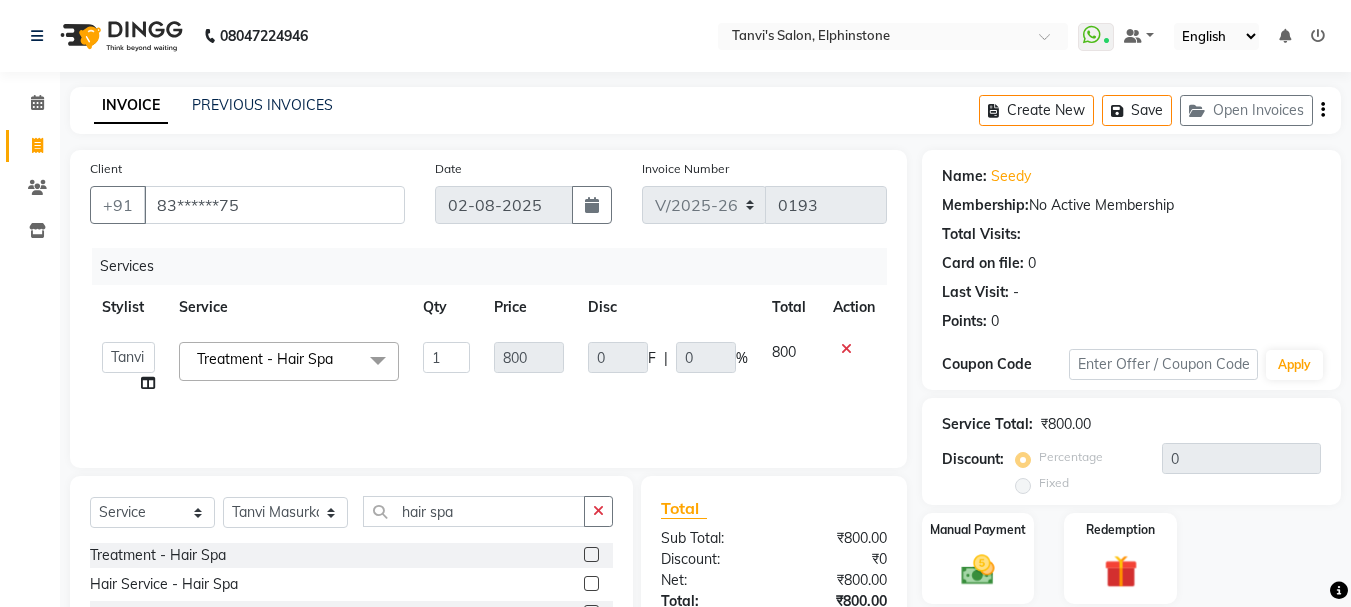 click on "Services Stylist Service Qty Price Disc Total Action Arpita Singh Chan Sayali Sakpal Shraddha Tanvi Tanvi [LAST] Treatment - Hair Spa x Feet Services - Fake Tips Toes Feet Services - Toe Extentions Feet Services - Toe Overlays Feet Services - Toe Refills Feet Services - Toe Gel Polish Feet Services - Toe Glitter Polish Feet Services - Toe French Extentions Feet Services - Ombre Extentions Feet Services - Chrome Extentions Feet Services - Any Art per tip Feet Services - Any Art Per Tip Threading - Eyebrows Threading - Forehead Threading - Chin Threading - Lower Chin Threading - Upper Lips Threading - Lower Lips Threading - Jaw Line Threading - Side Locks Threading - Full Face Threading - Eyebrows Threading - Forehead Threading - Chin Threading - Lower Chin Threading - Upper Lips Threading - Lower Lips Threading - Jaw Line Threading - Side Locks Threading - Full Face Honey Body Waxing - Underarms Honey Body Waxing - Half Hand Honey Body Waxing - Full Hand Honey Body Waxing - Chest" 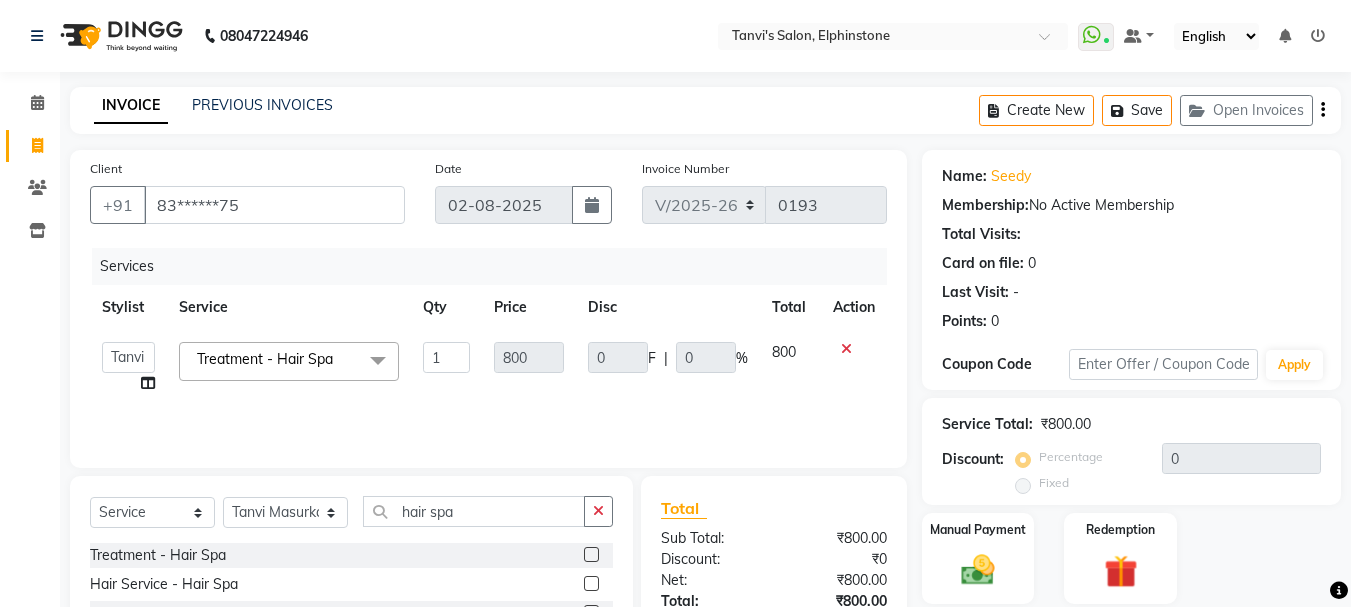 click on "Client [PHONE]" 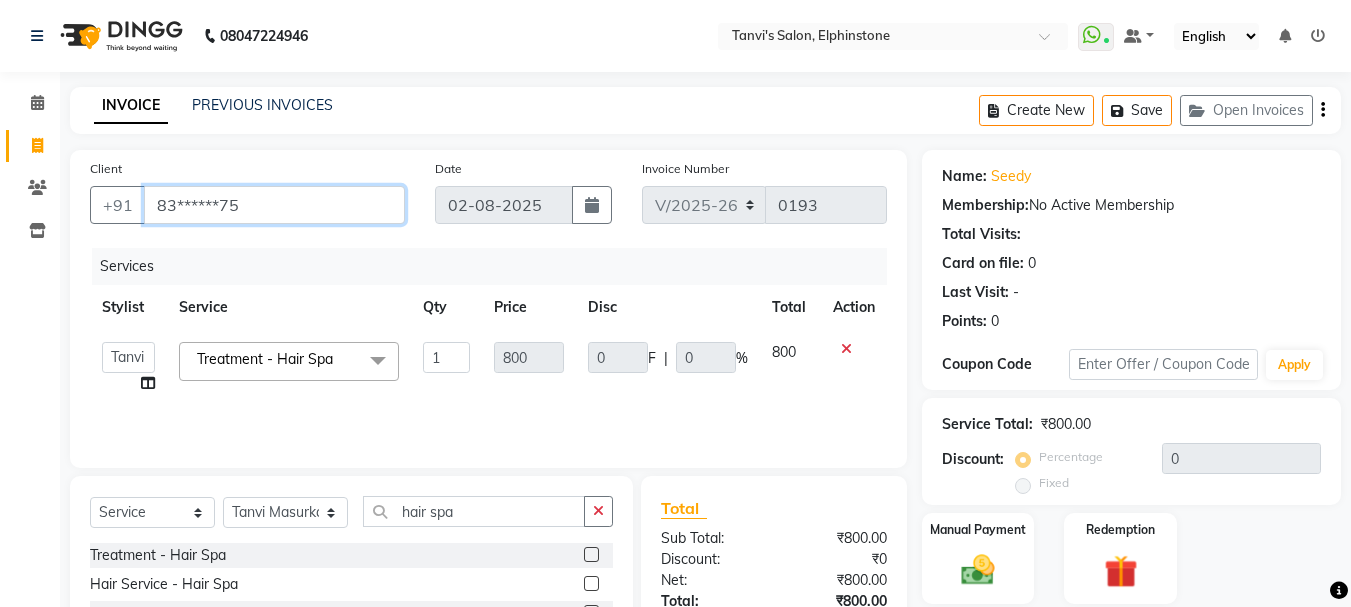 click on "83******75" at bounding box center (274, 205) 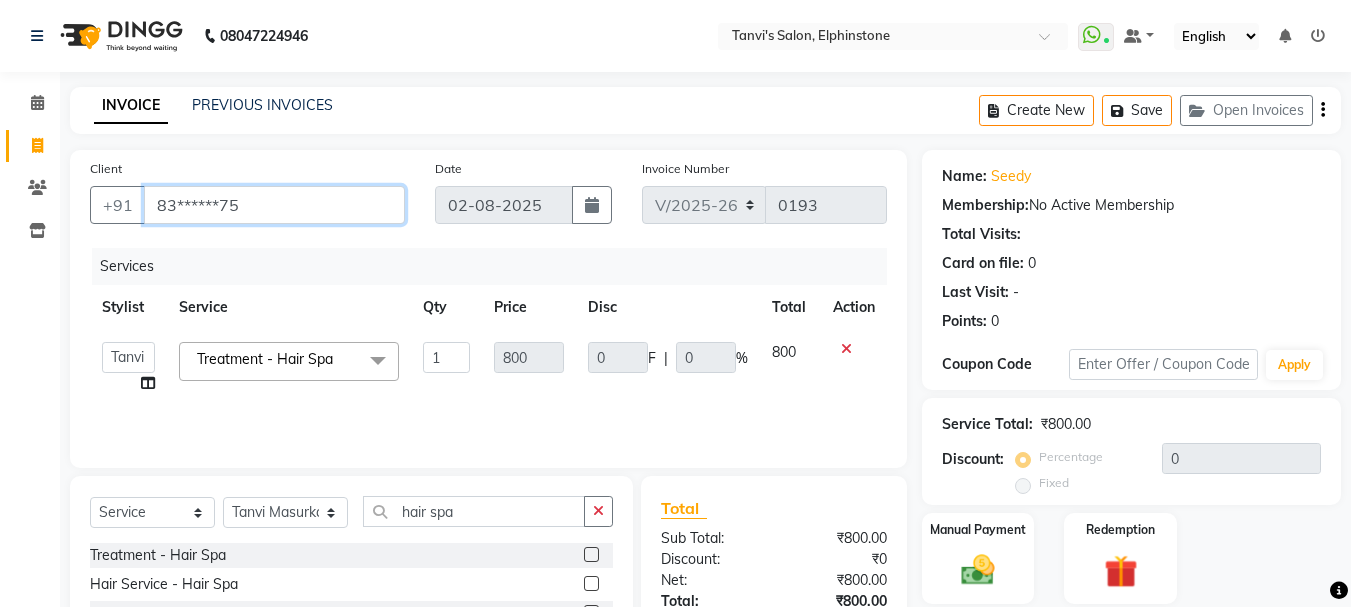 scroll, scrollTop: 151, scrollLeft: 0, axis: vertical 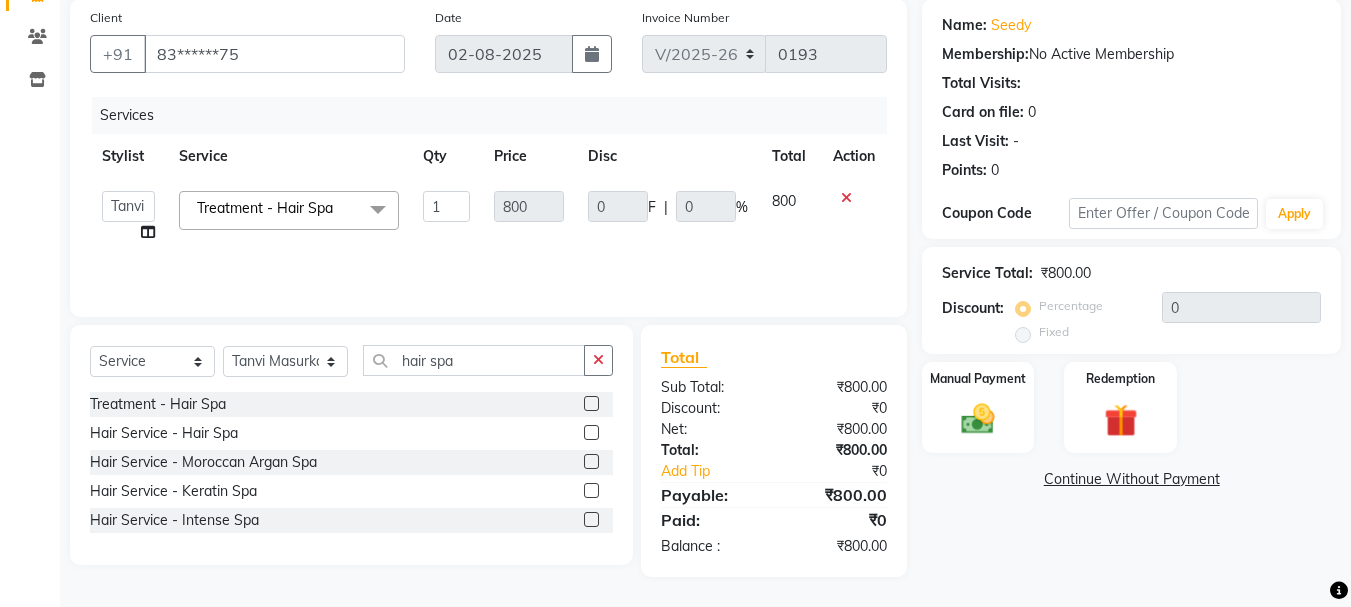click on "800" 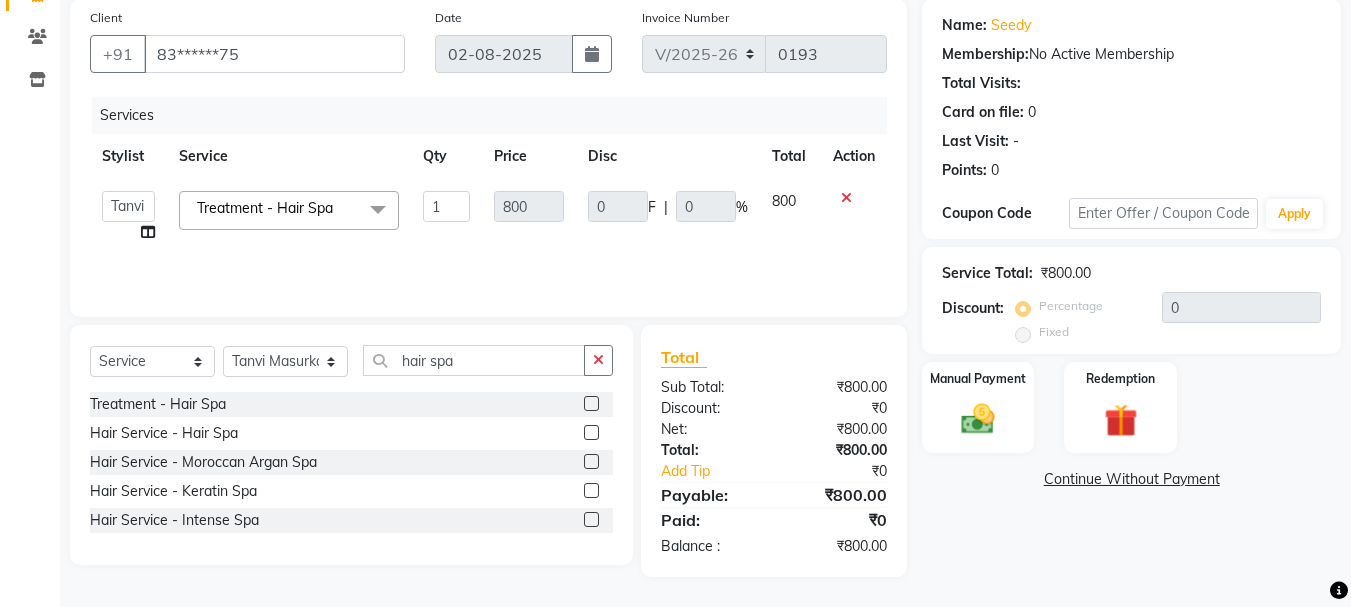 click on "Name: [NAME] Membership: No Active Membership Total Visits: Card on file: 0 Last Visit: - Points: 0 Coupon Code Apply Service Total: ₹800.00 Discount: Percentage Fixed 0 Manual Payment Redemption Continue Without Payment" 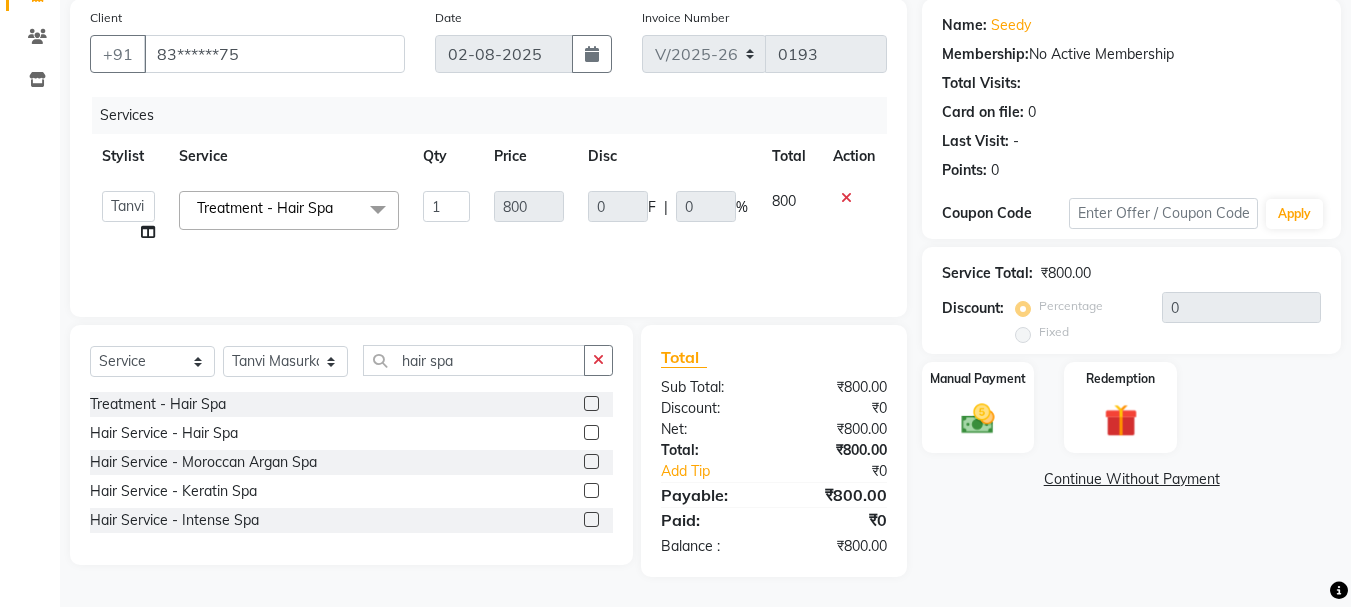 click on "800" 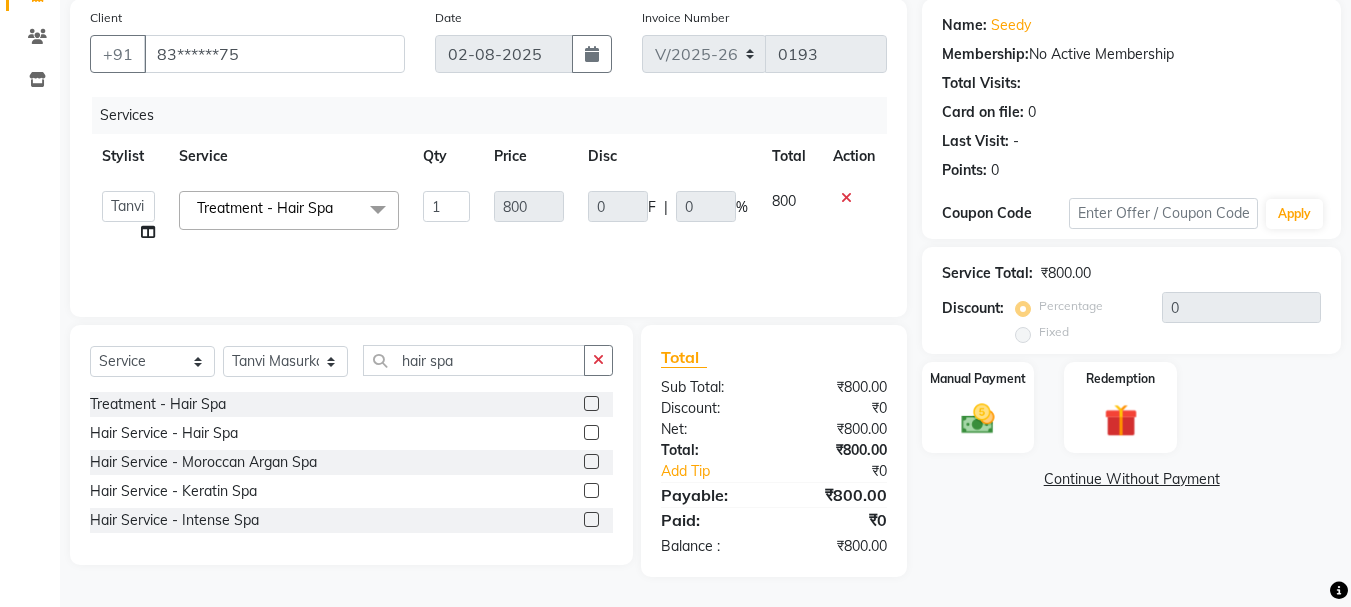 click on "800" 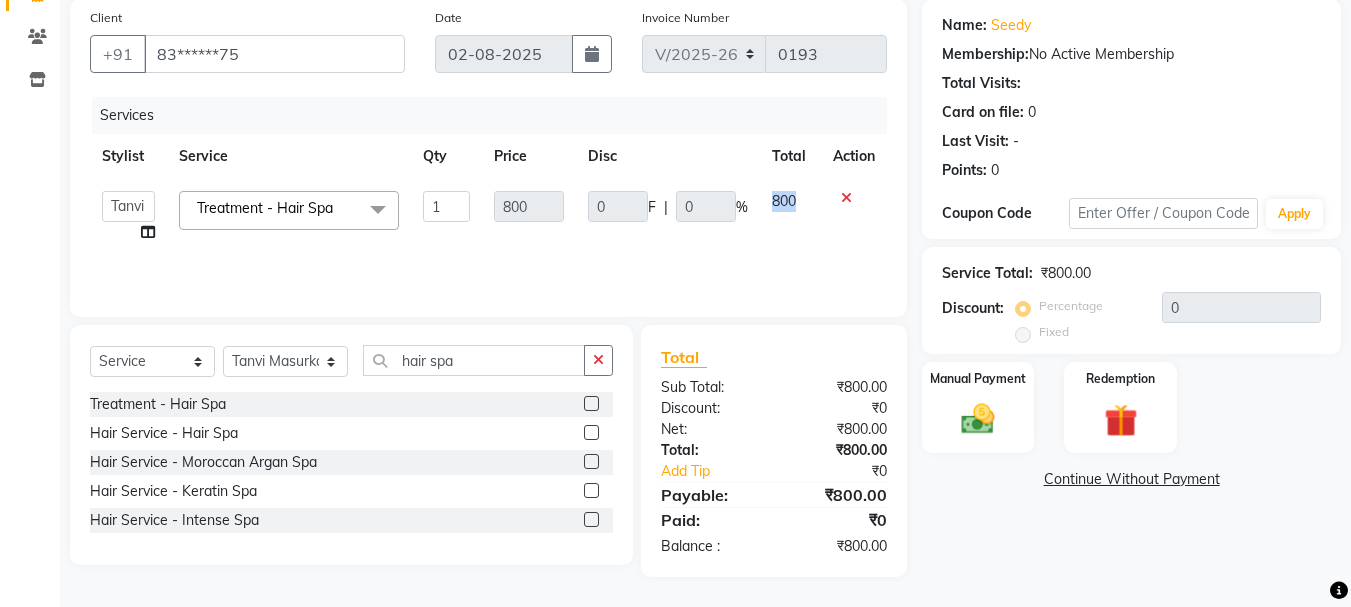 click on "800" 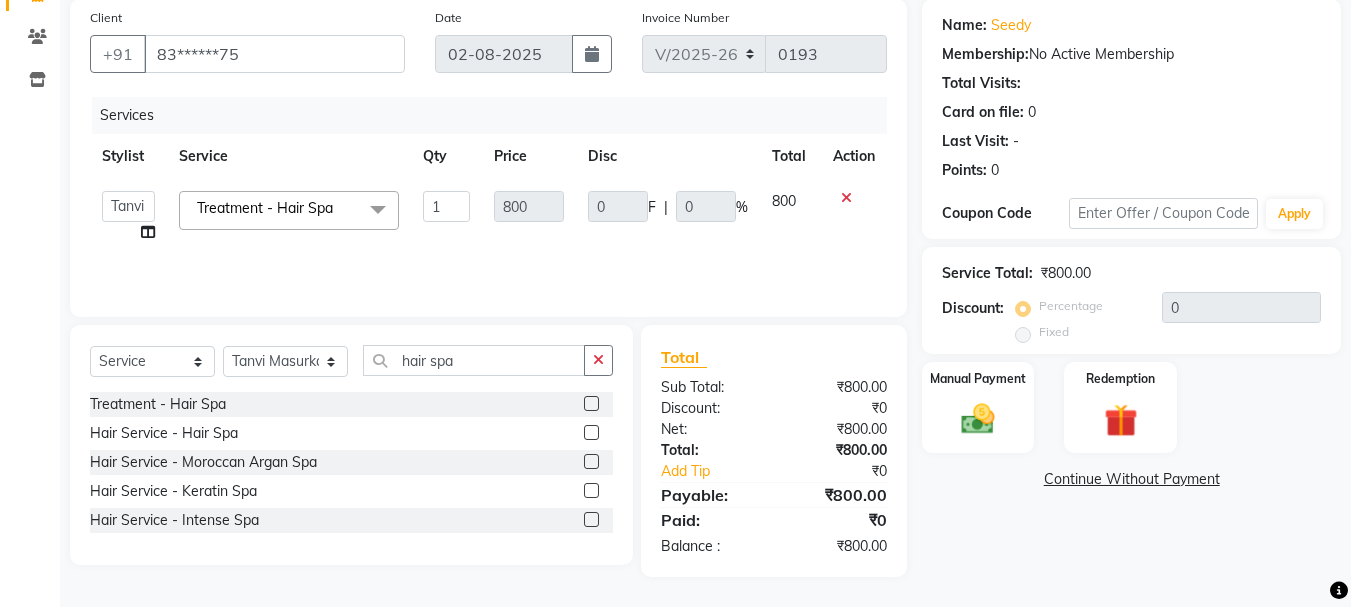click 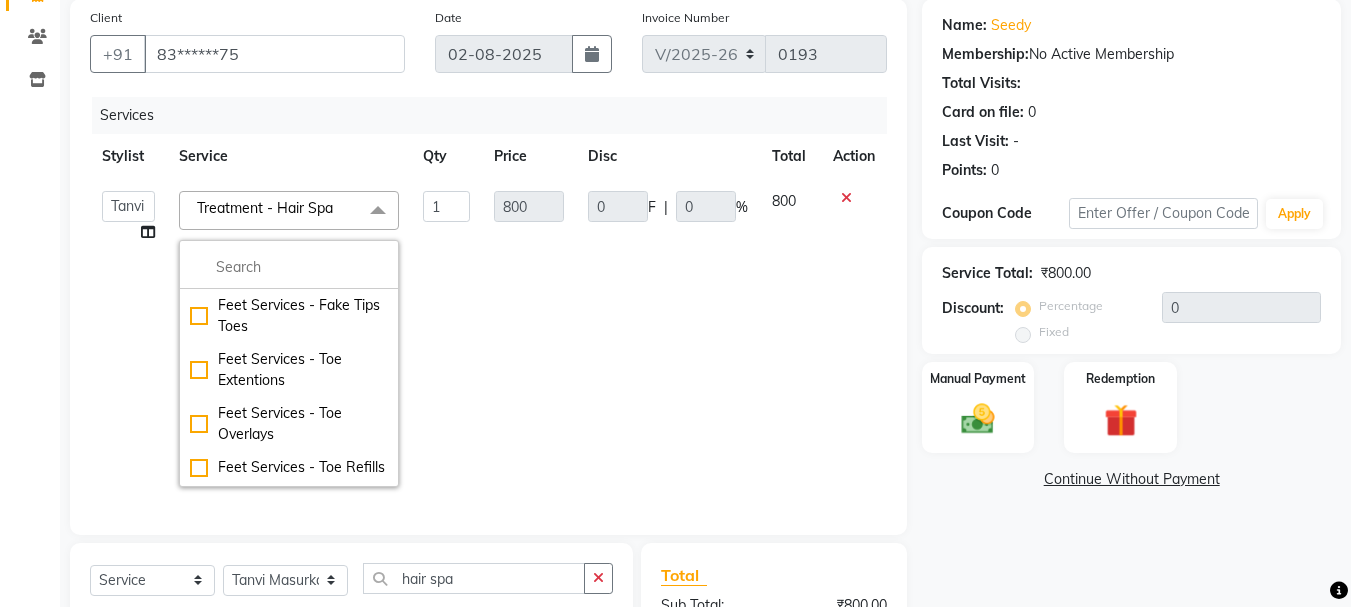 click 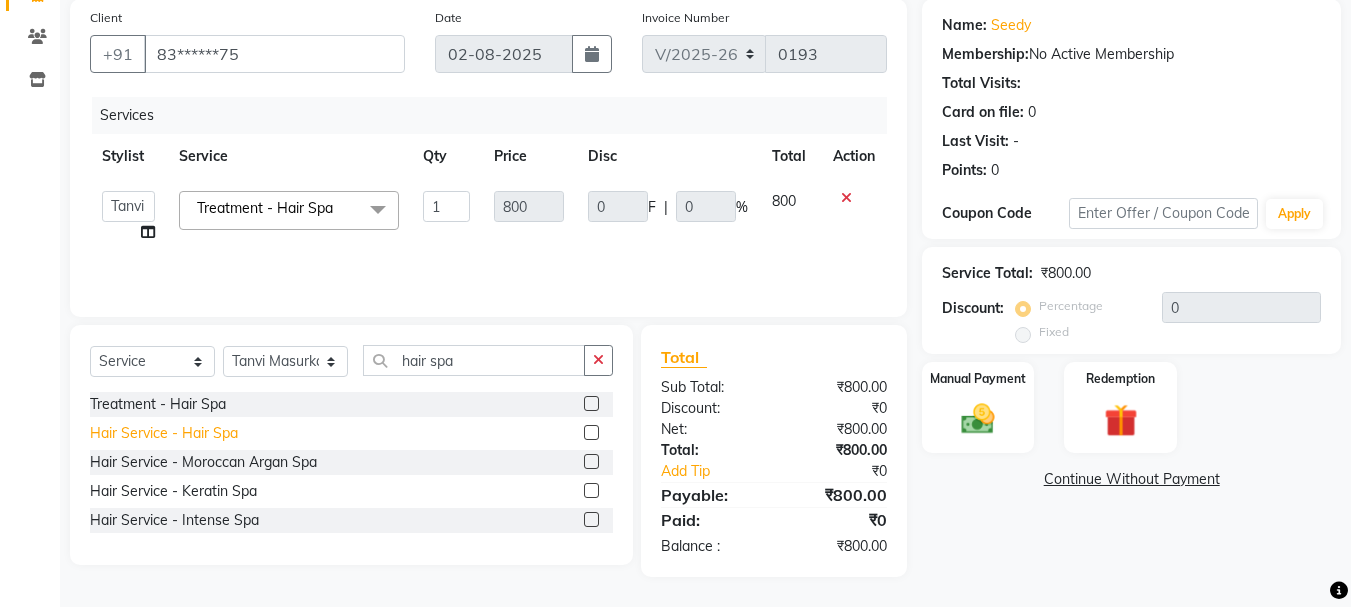 click on "Hair Service - Hair Spa" 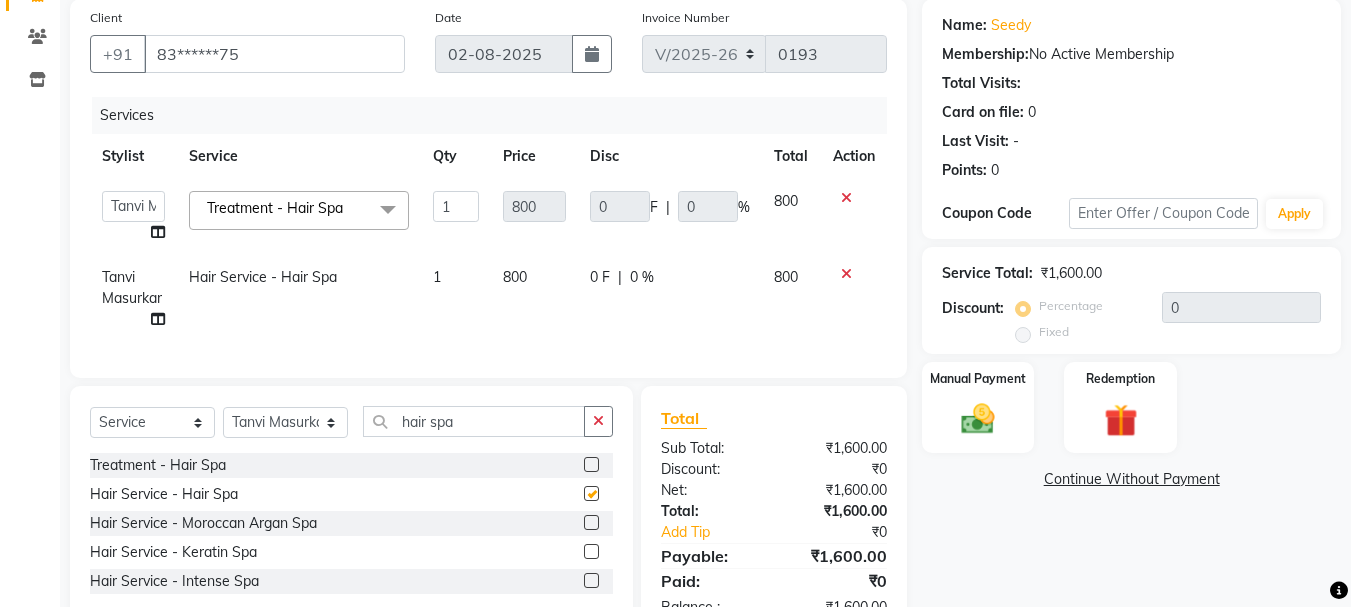 checkbox on "false" 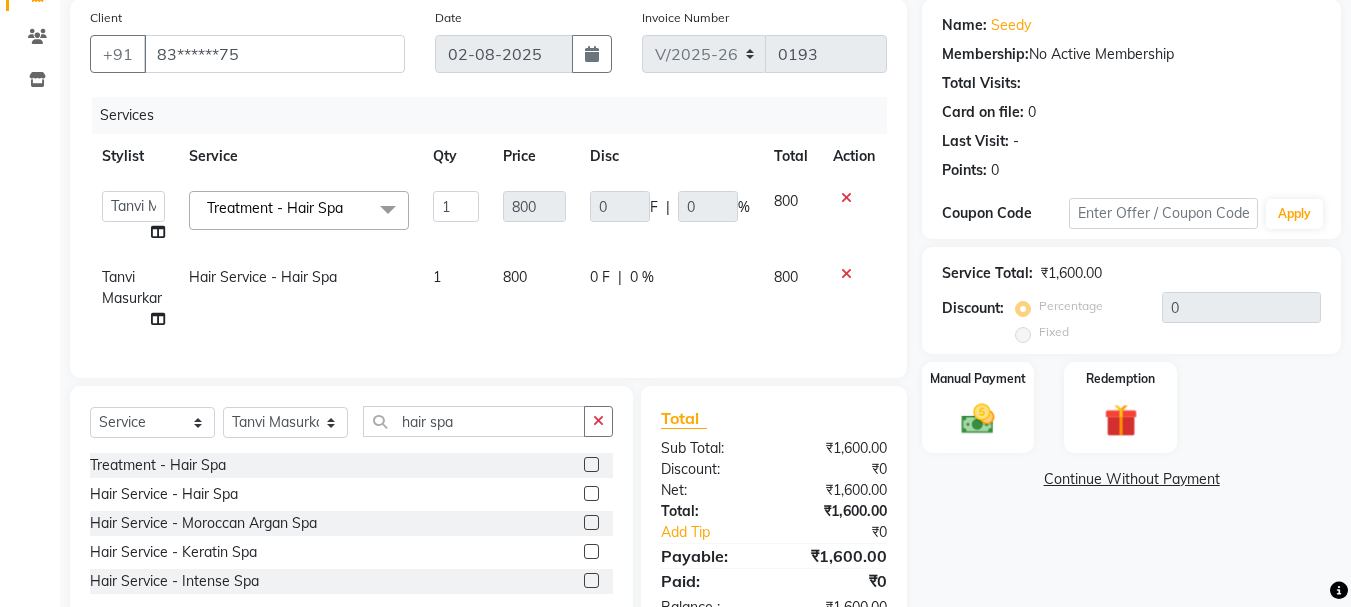 click 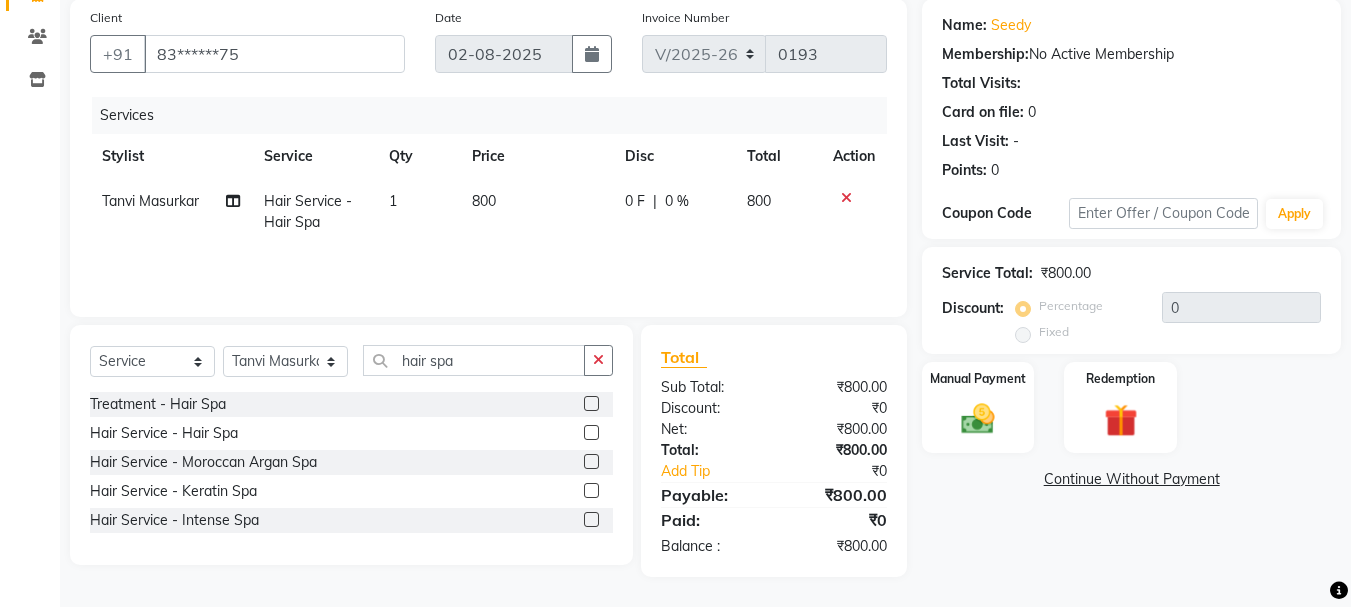 click on "800" 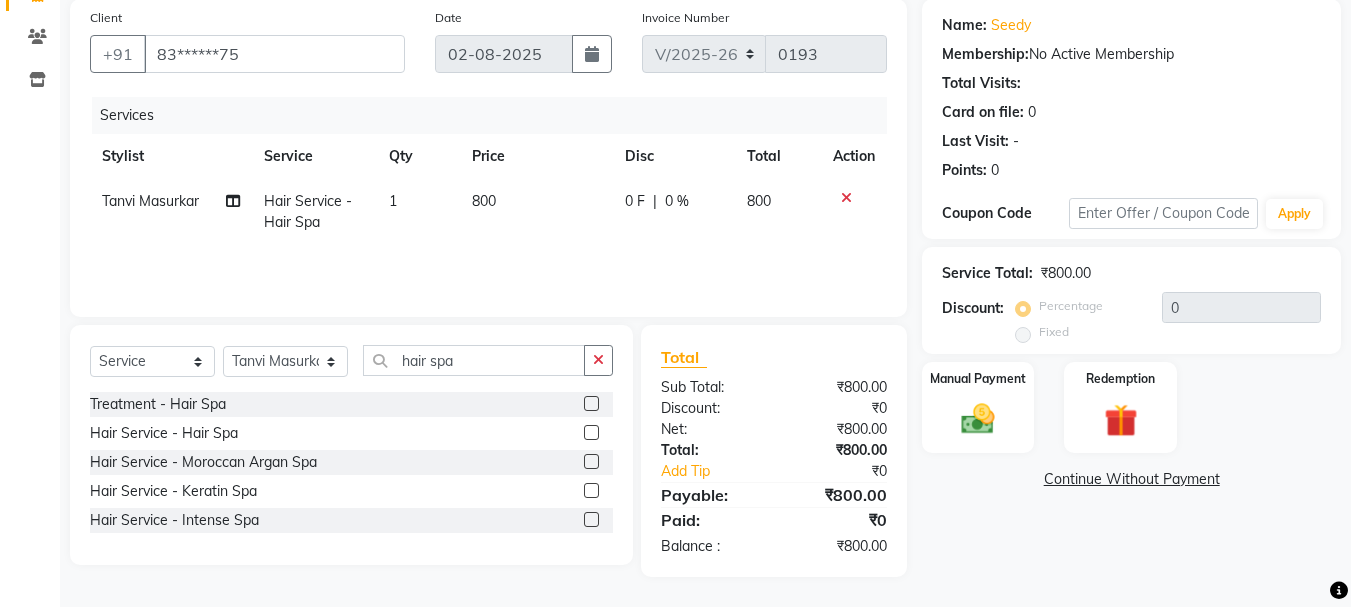 click on "800" 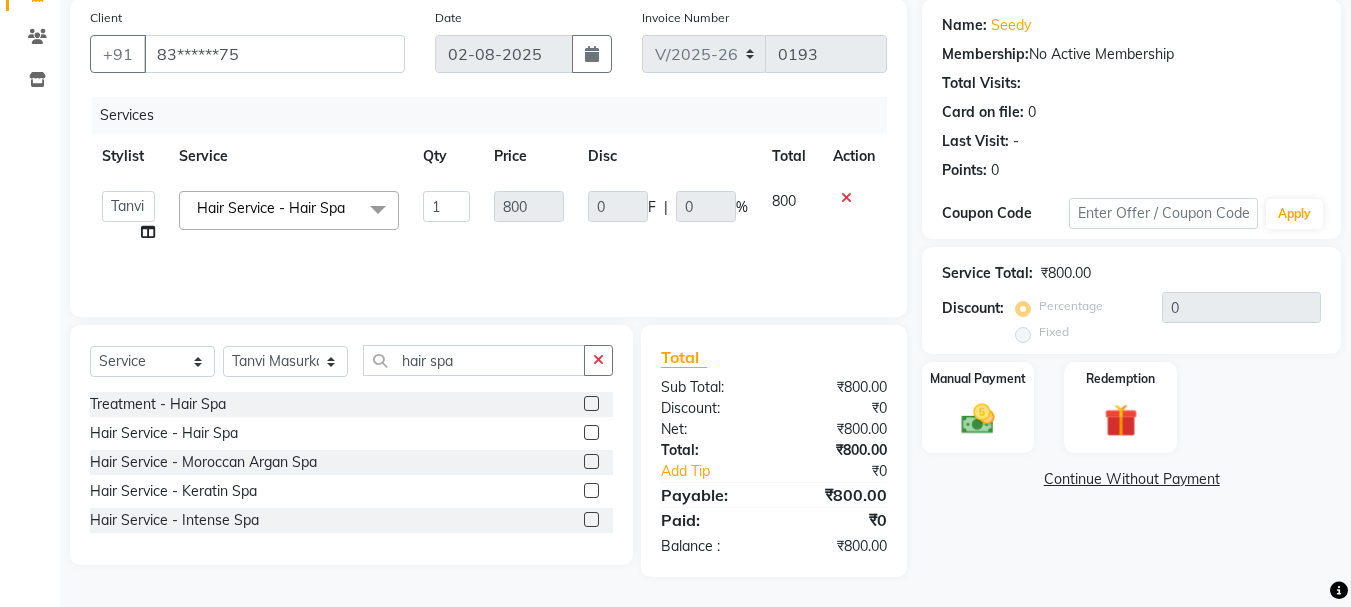 drag, startPoint x: 654, startPoint y: 203, endPoint x: 617, endPoint y: 206, distance: 37.12142 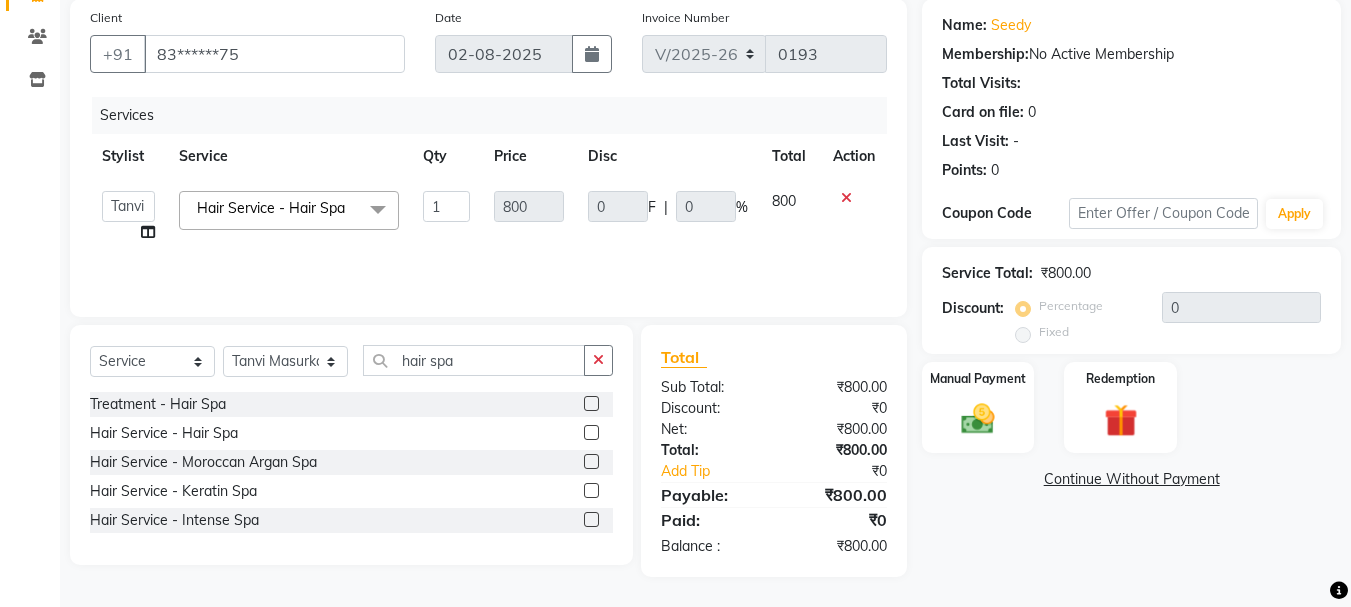 click on "F" 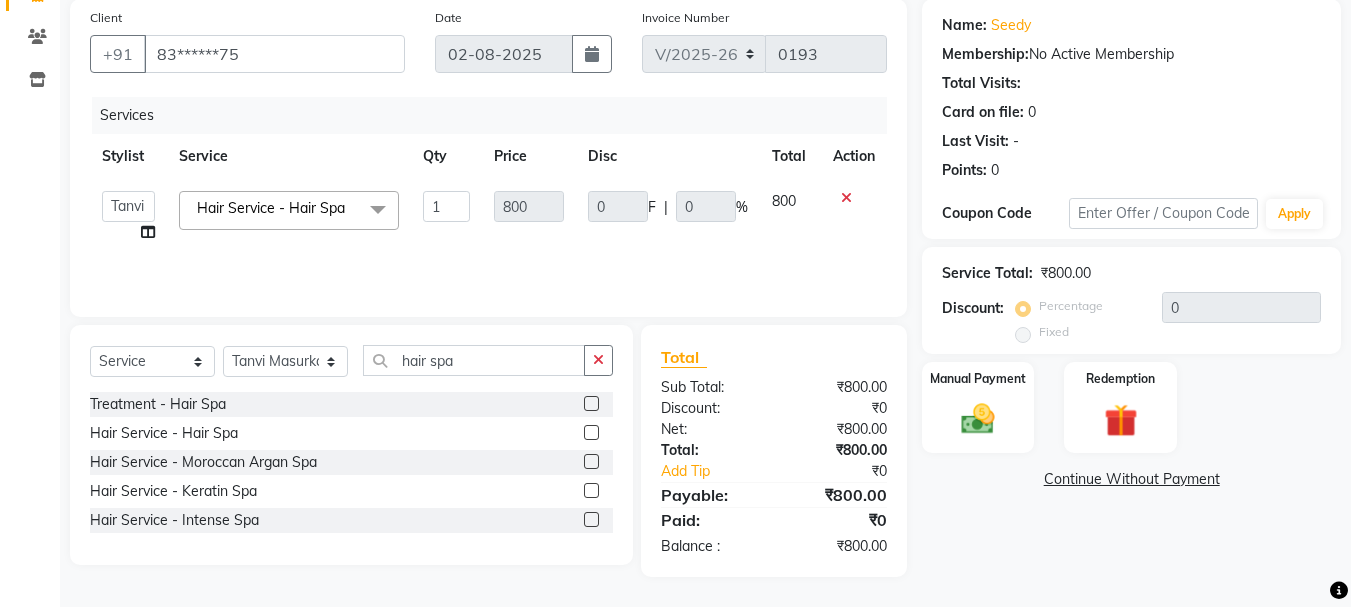 click on "0 F | 0 %" 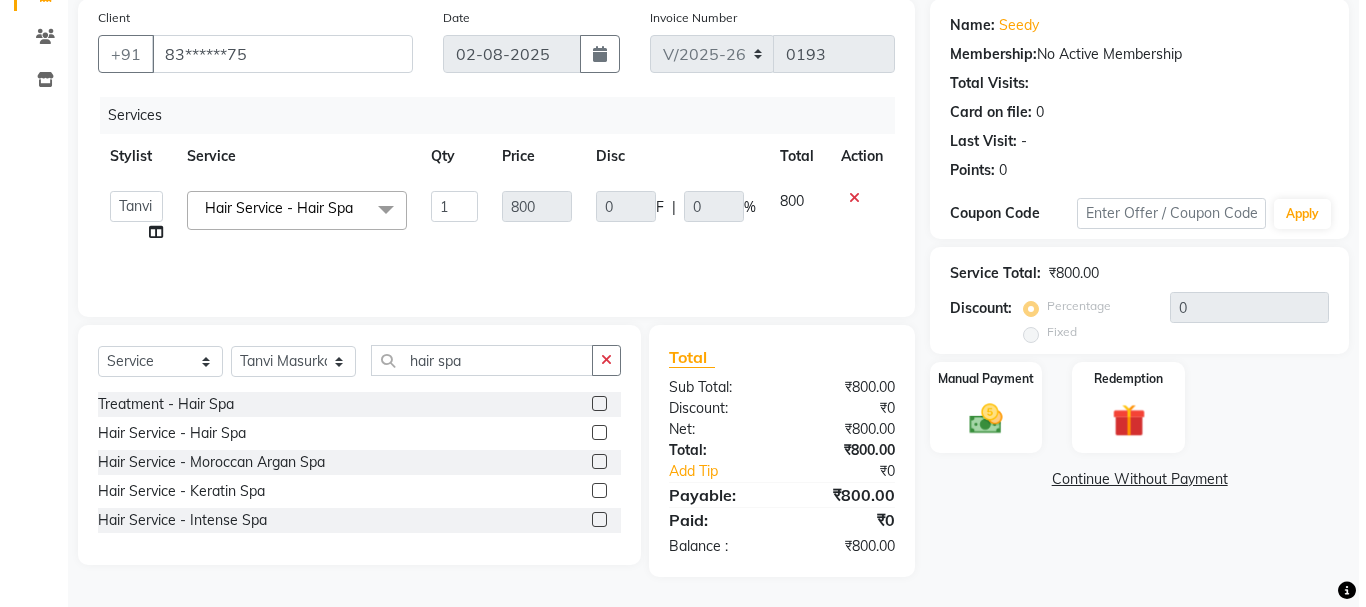 scroll, scrollTop: 0, scrollLeft: 0, axis: both 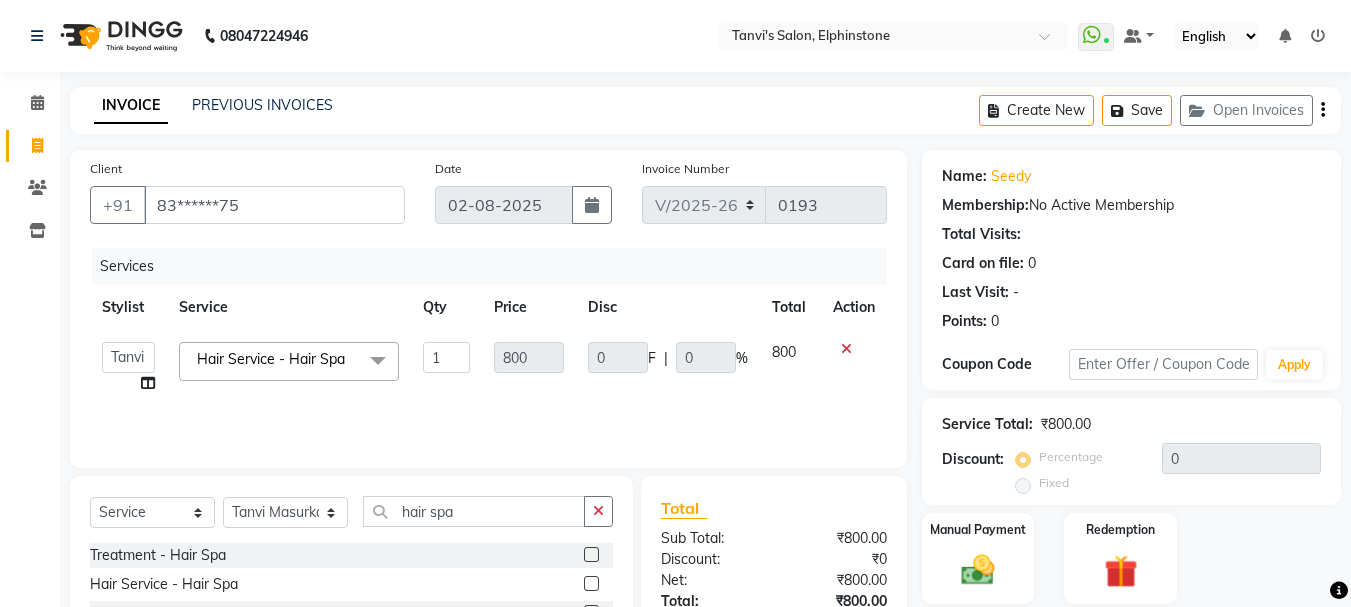 click on "WhatsApp Status ✕ Status: Connected Most Recent Message: 01-08-2025 08:42 PM Recent Service Activity: 02-08-2025 12:06 PM Default Panel My Panel English ENGLISH Español العربية मराठी हिंदी ગુજરાતી தமிழ் 中文 Notifications nothing to show" at bounding box center [893, 36] 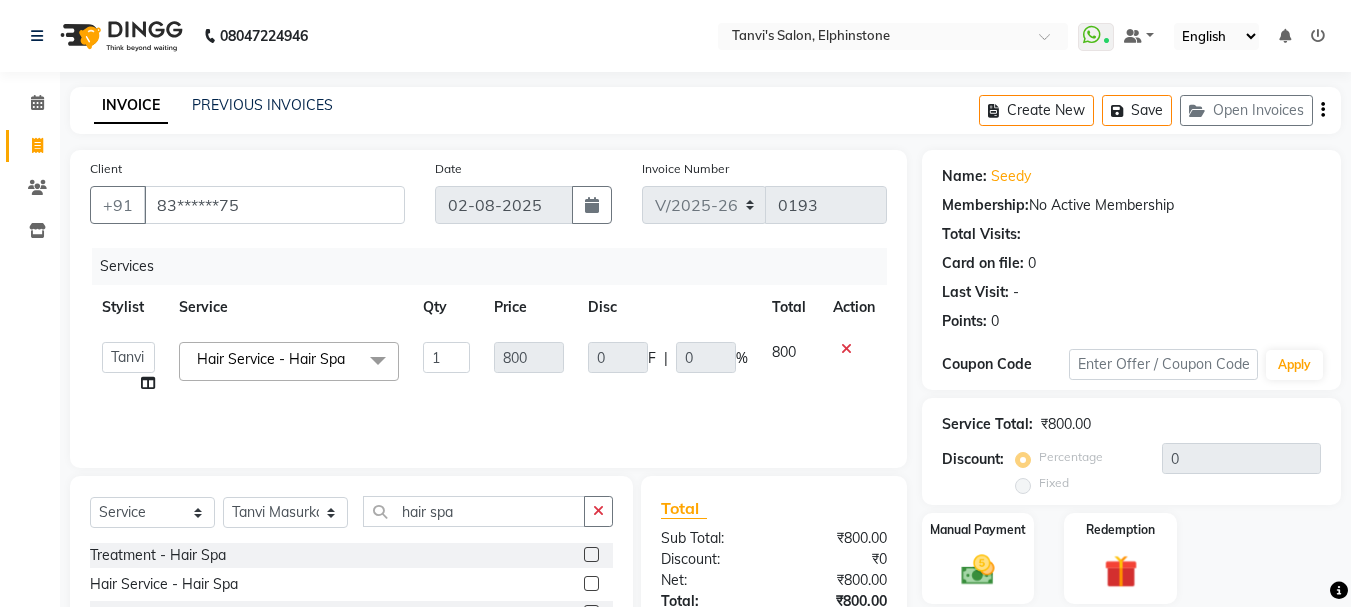 click at bounding box center (1318, 36) 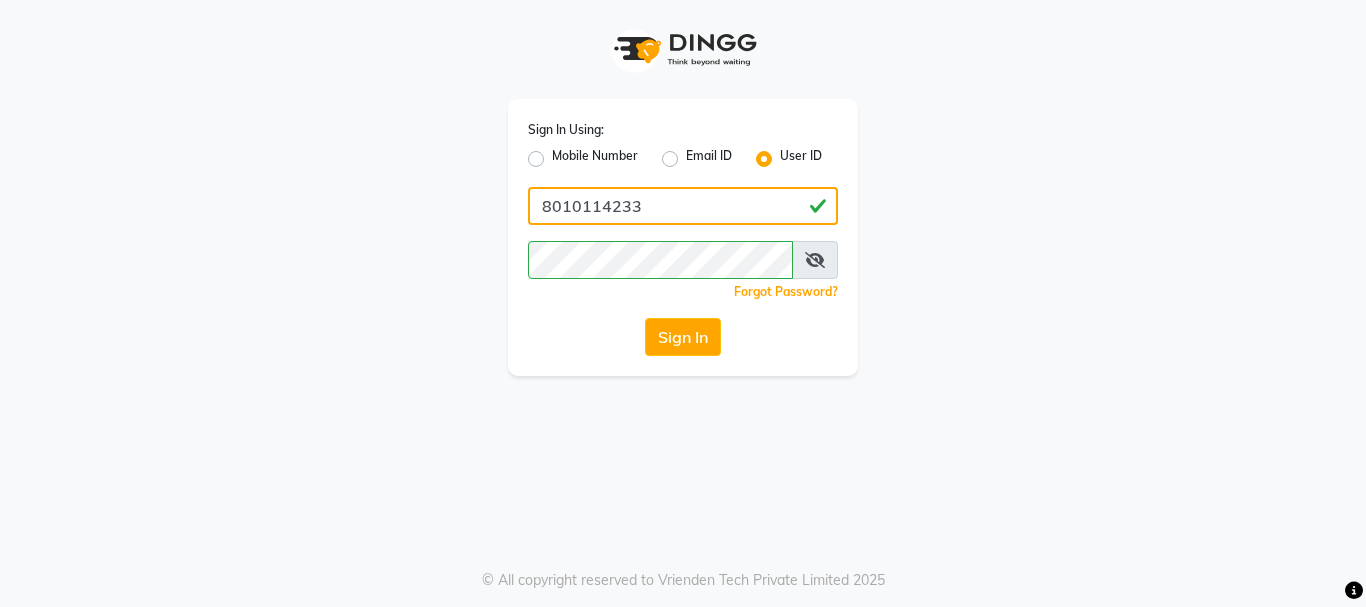 drag, startPoint x: 719, startPoint y: 193, endPoint x: 466, endPoint y: 213, distance: 253.78928 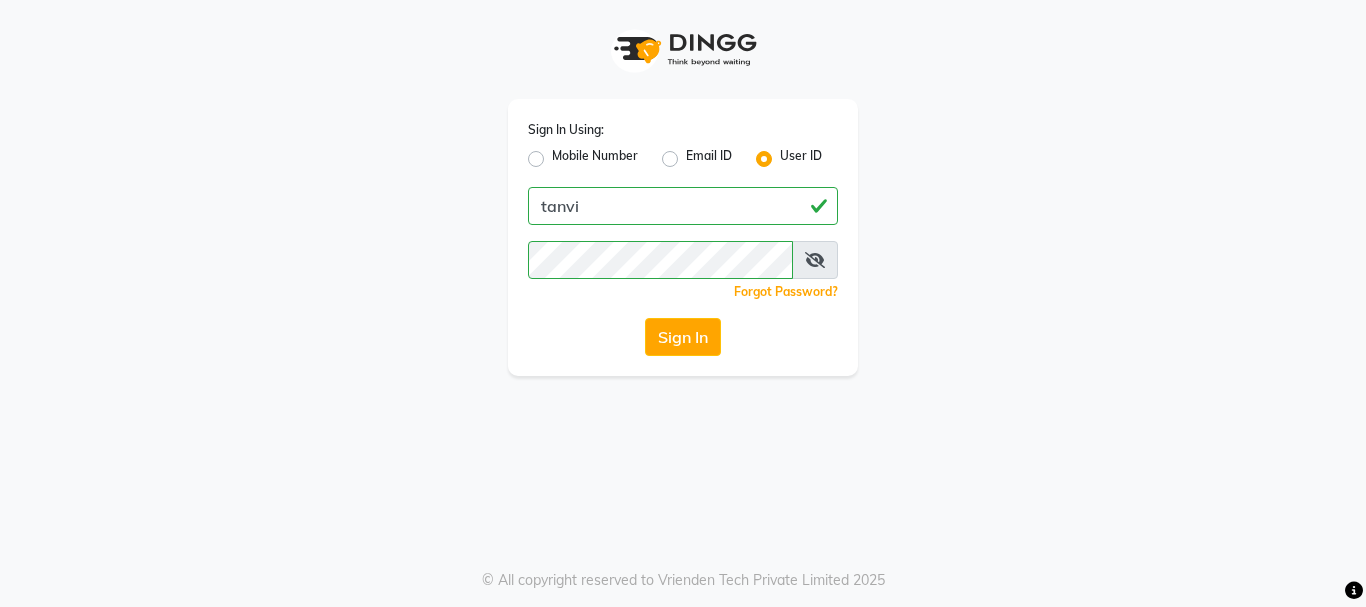 click on "Sign In Using: Mobile Number Email ID User ID [USERNAME] Remember me Forgot Password? Sign In" 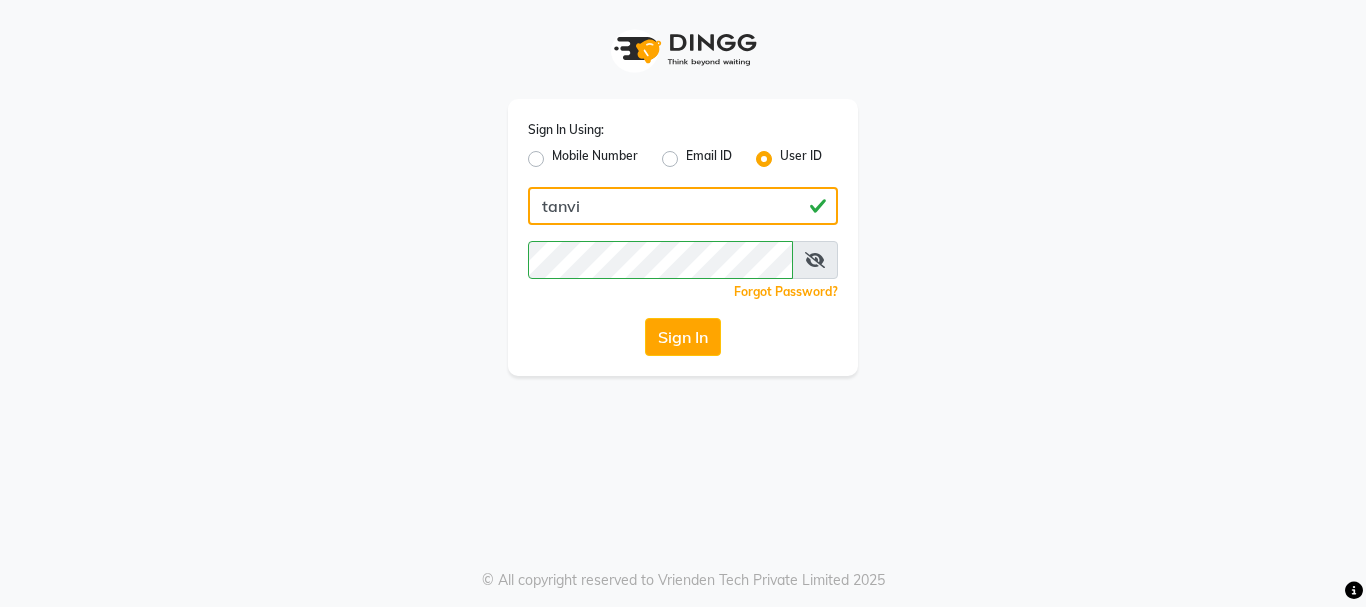click on "tanvi" 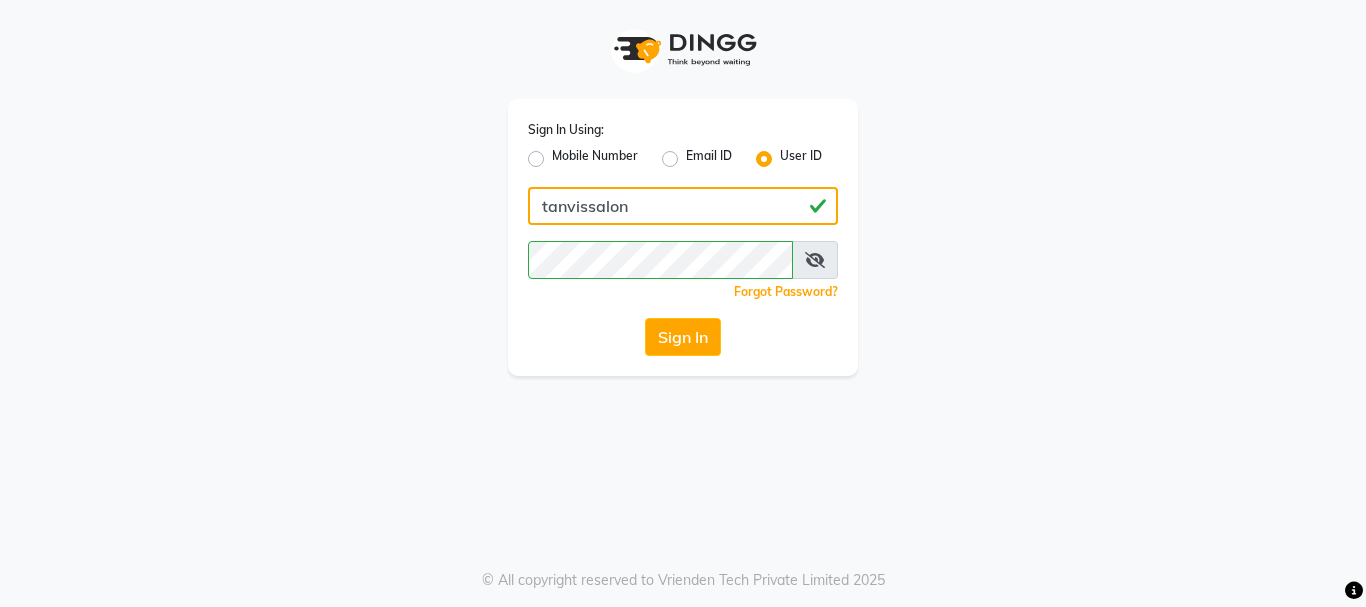 type on "tanvissalon" 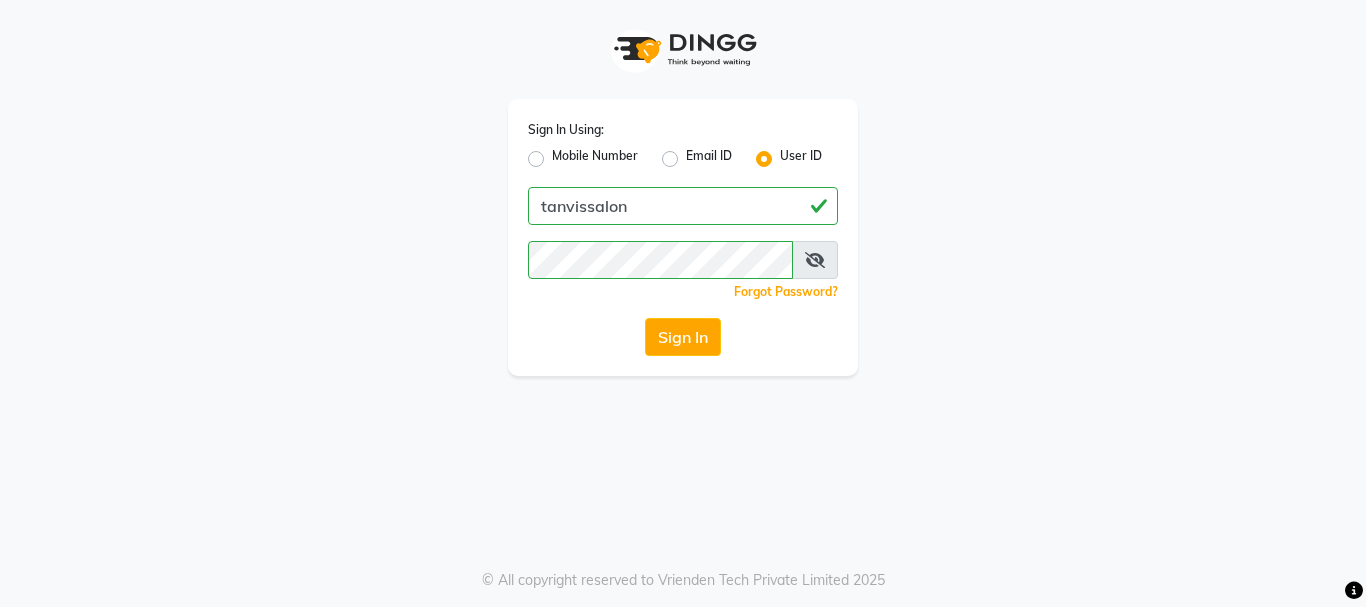 click on "Sign In Using: Mobile Number Email ID User ID [USERNAME] Remember me Forgot Password? Sign In © All copyright reserved to Vrienden Tech Private Limited 2025" at bounding box center (683, 303) 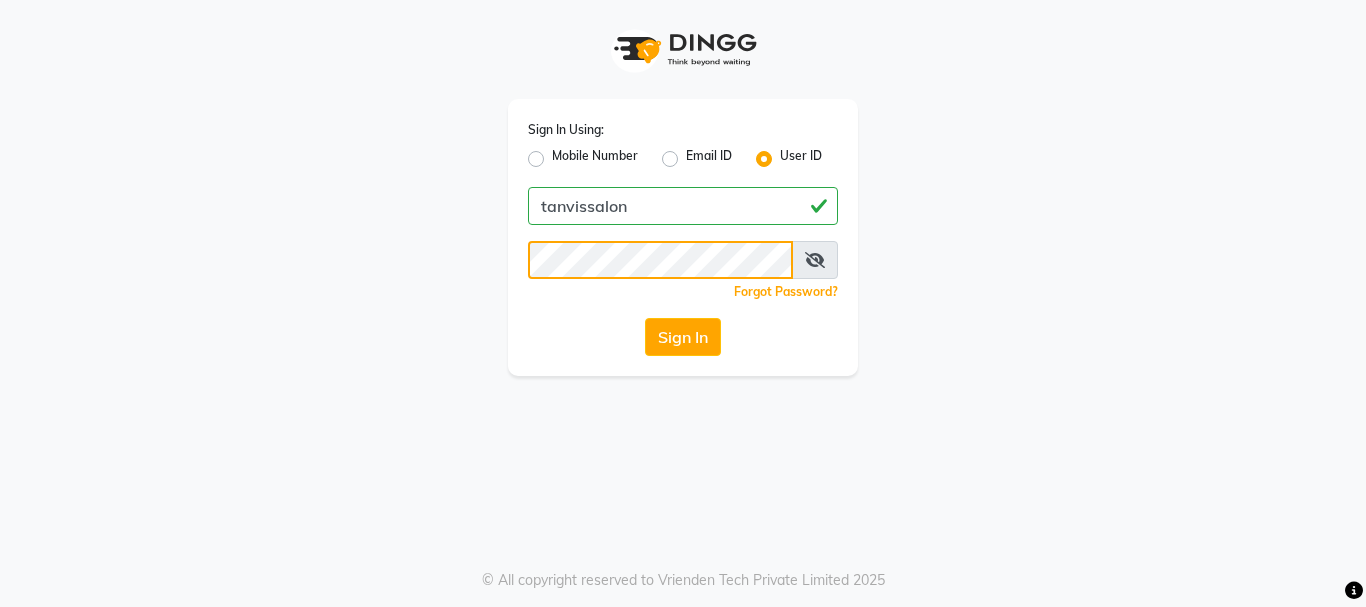 click on "Sign In Using: Mobile Number Email ID User ID tanvissalon  Remember me Forgot Password?  Sign In" 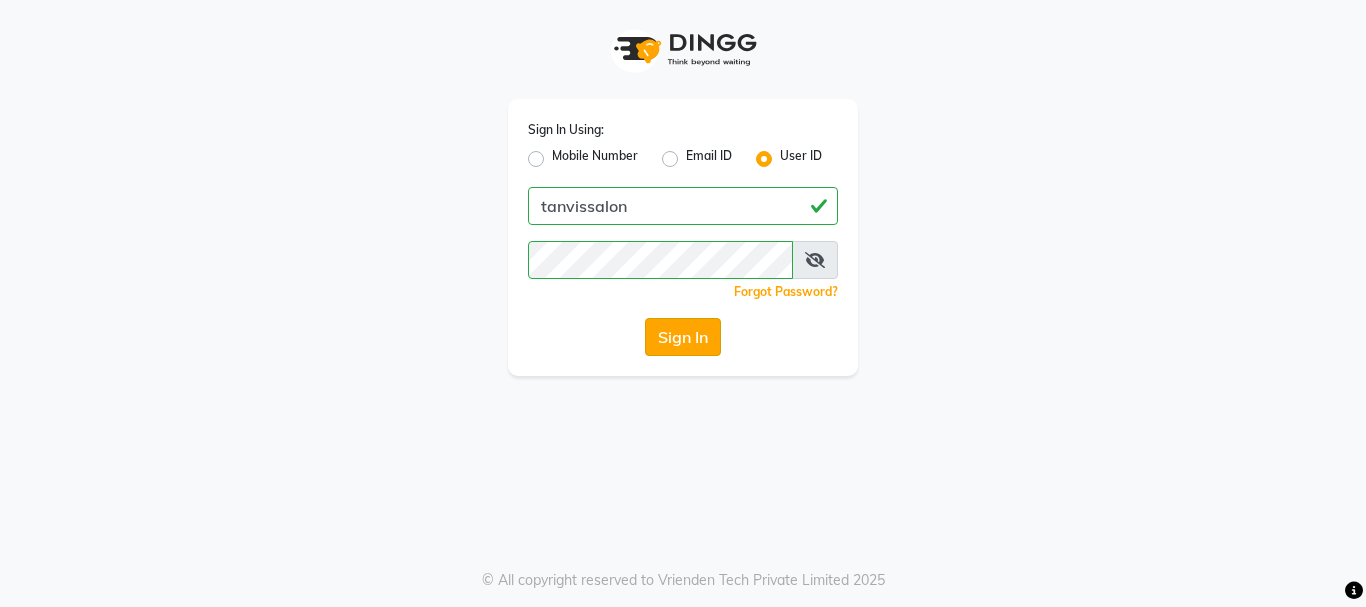 click on "Sign In" 